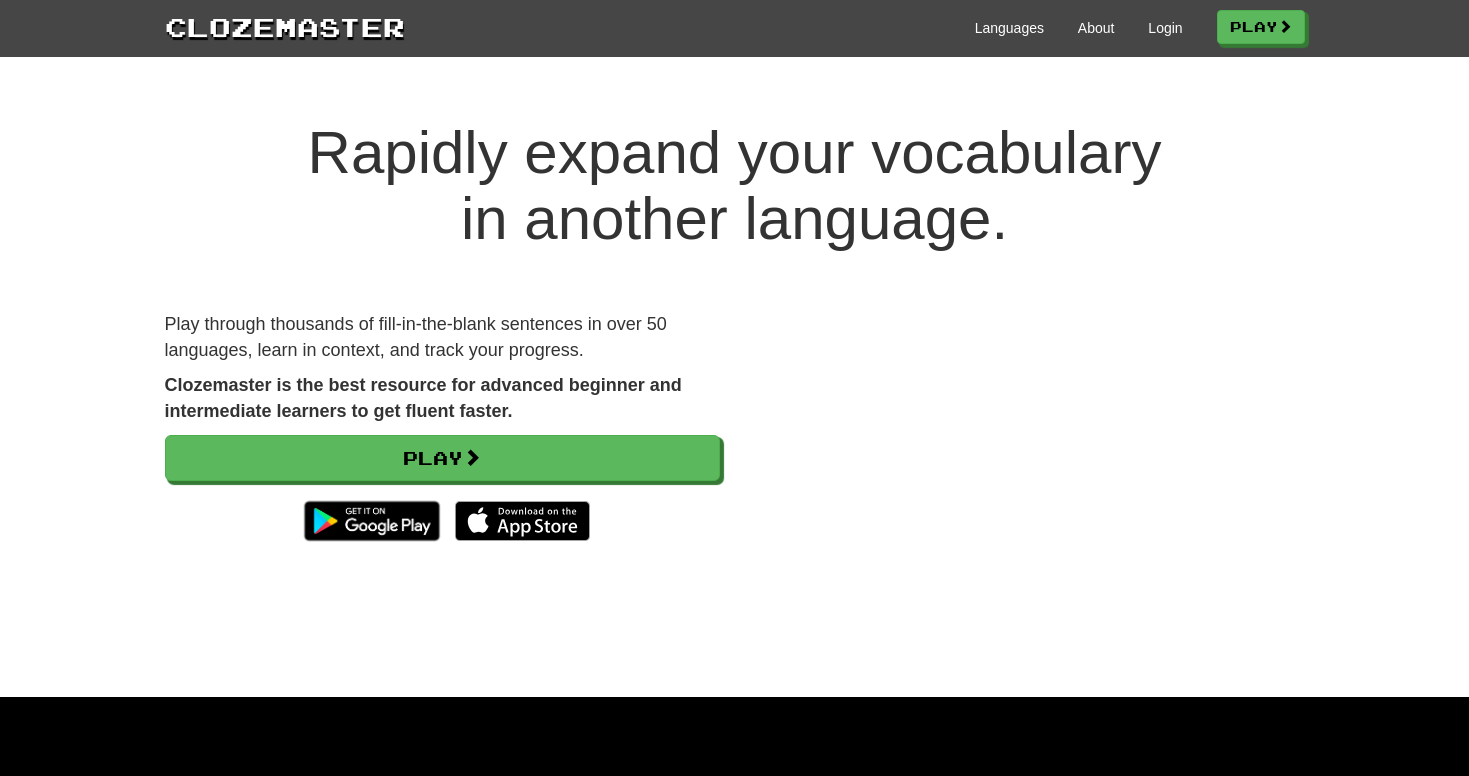 scroll, scrollTop: 0, scrollLeft: 0, axis: both 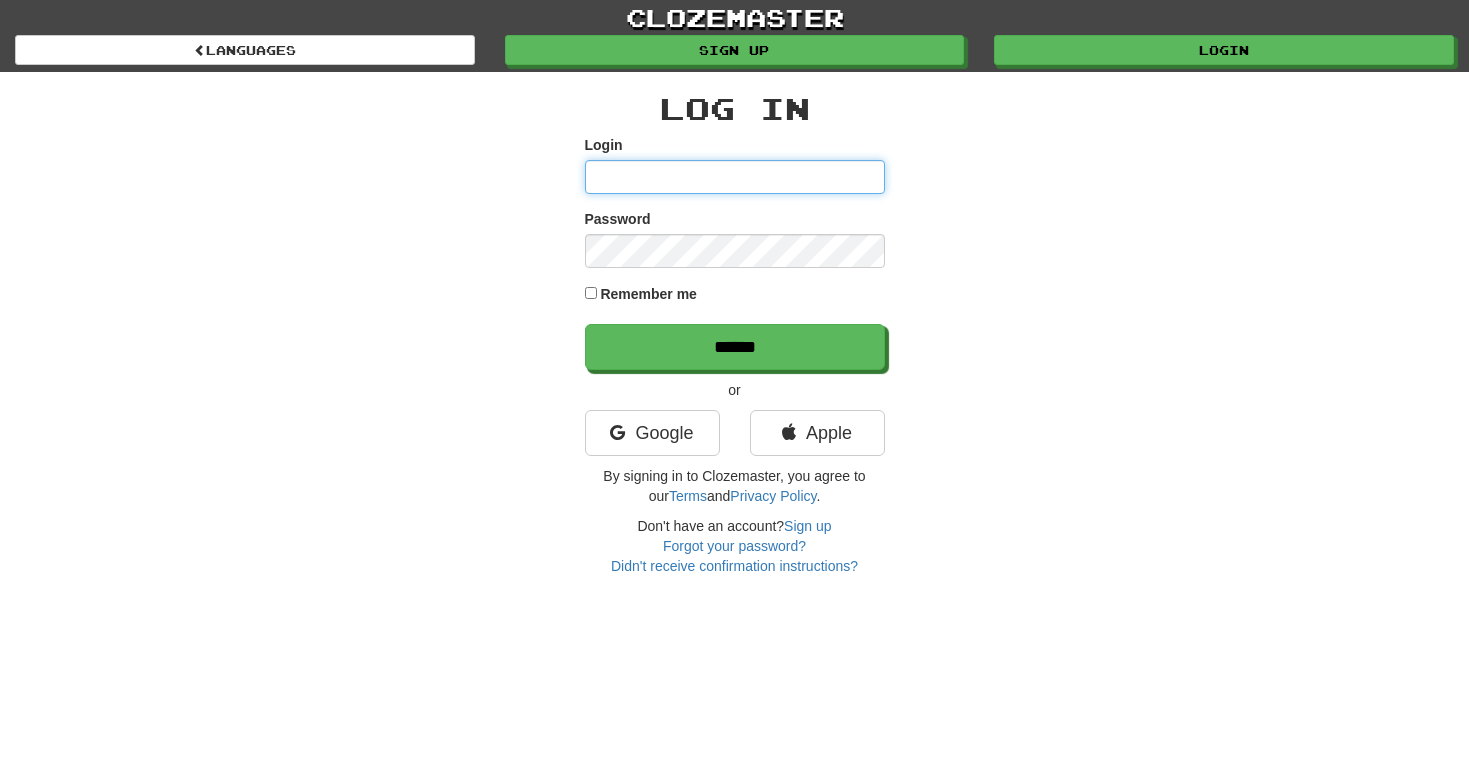 type on "**********" 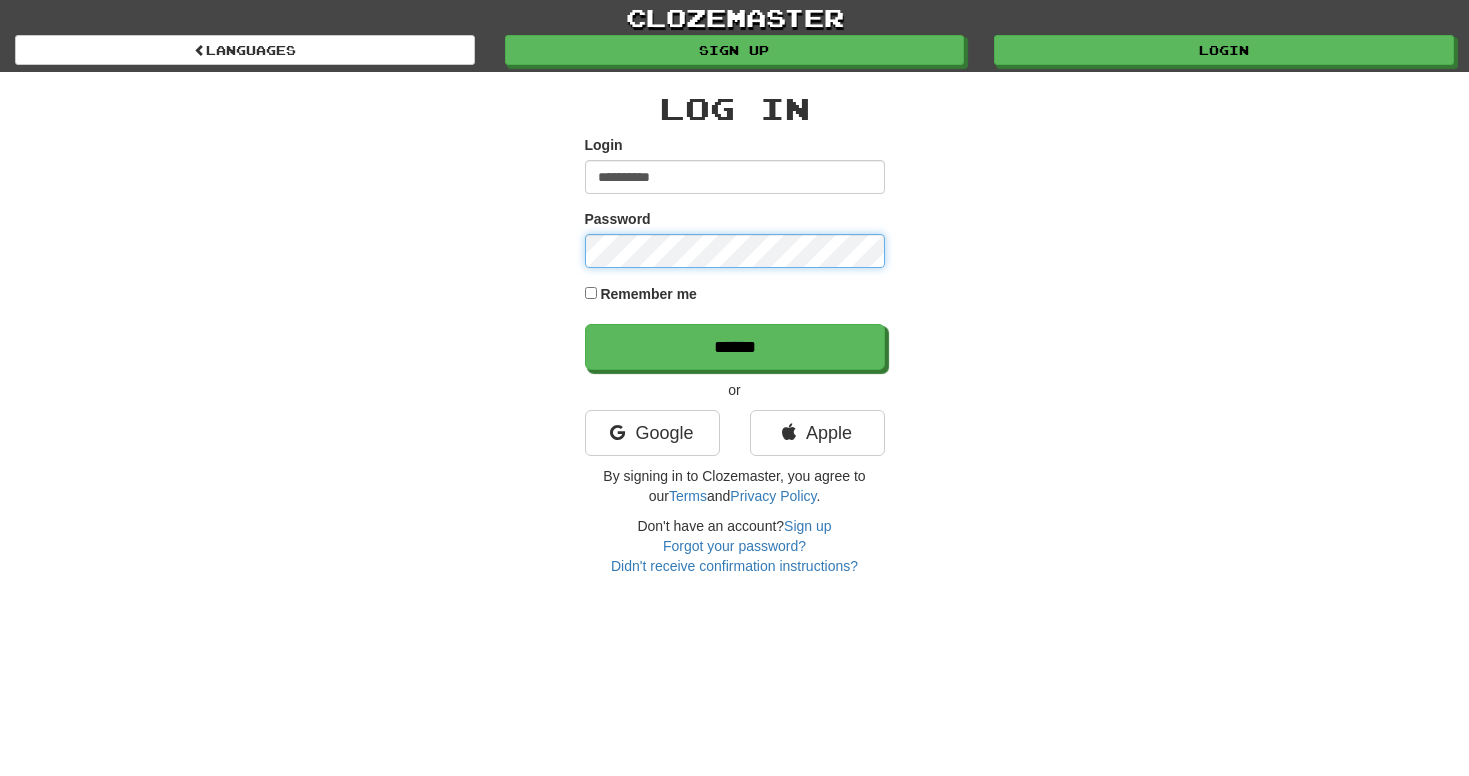 click on "******" at bounding box center [735, 347] 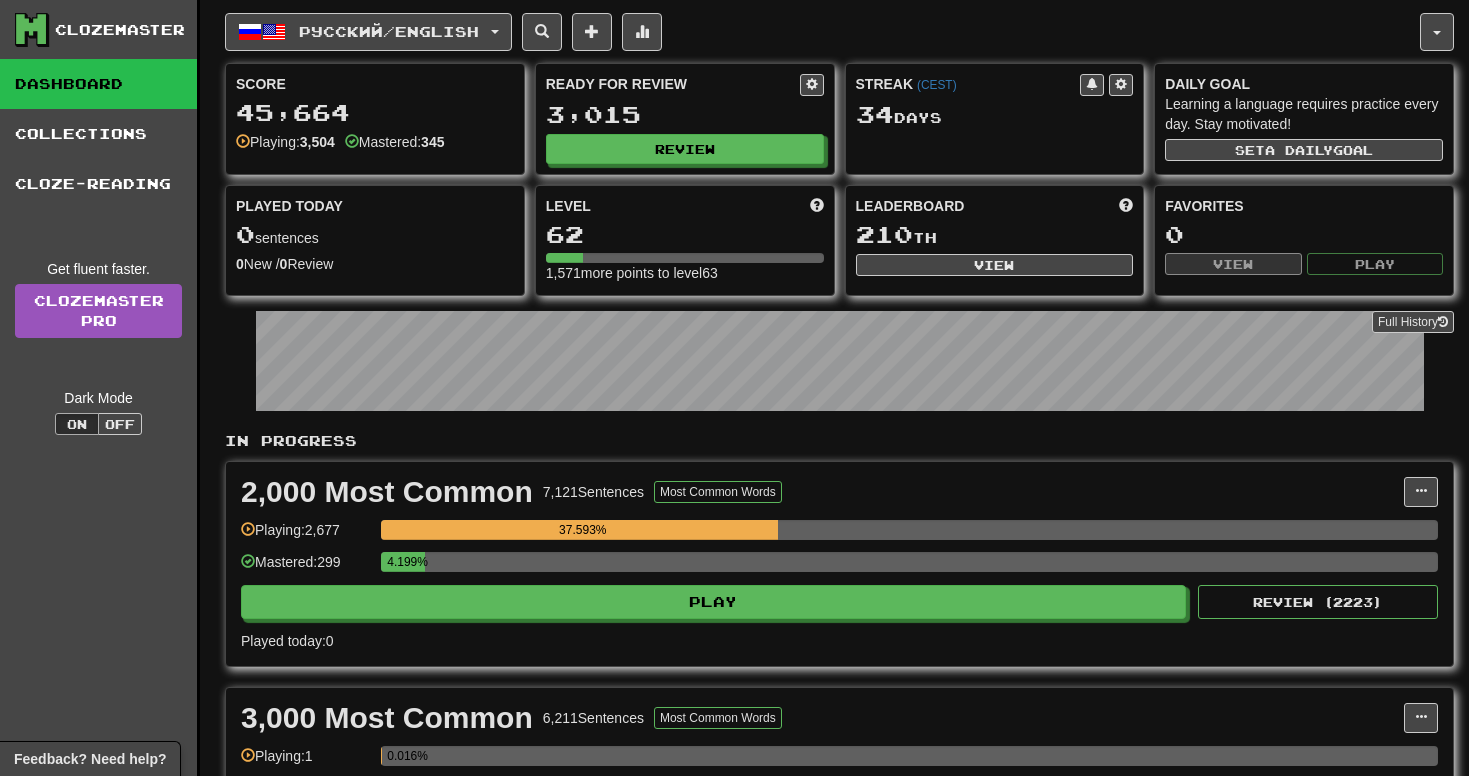 scroll, scrollTop: 0, scrollLeft: 0, axis: both 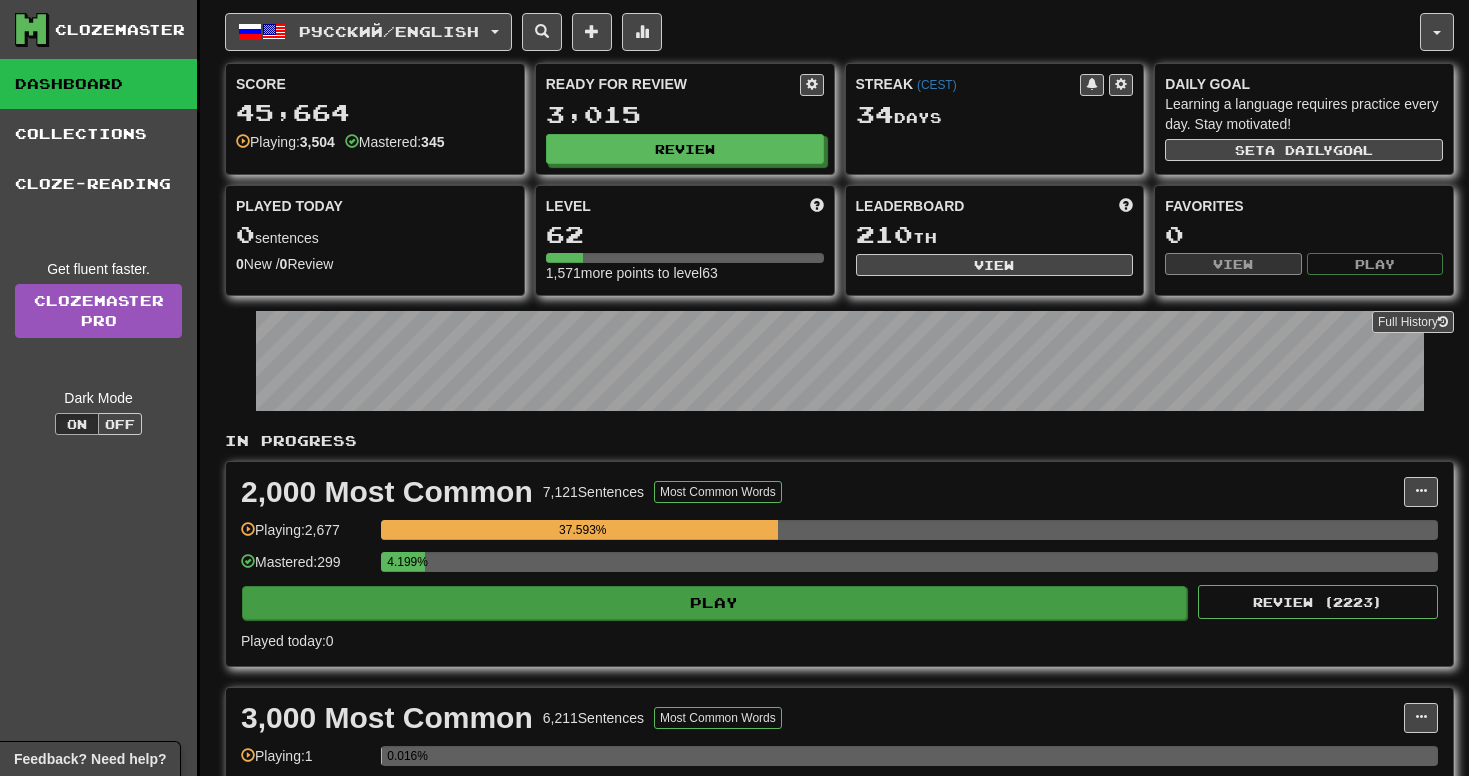 click on "Play" at bounding box center [714, 603] 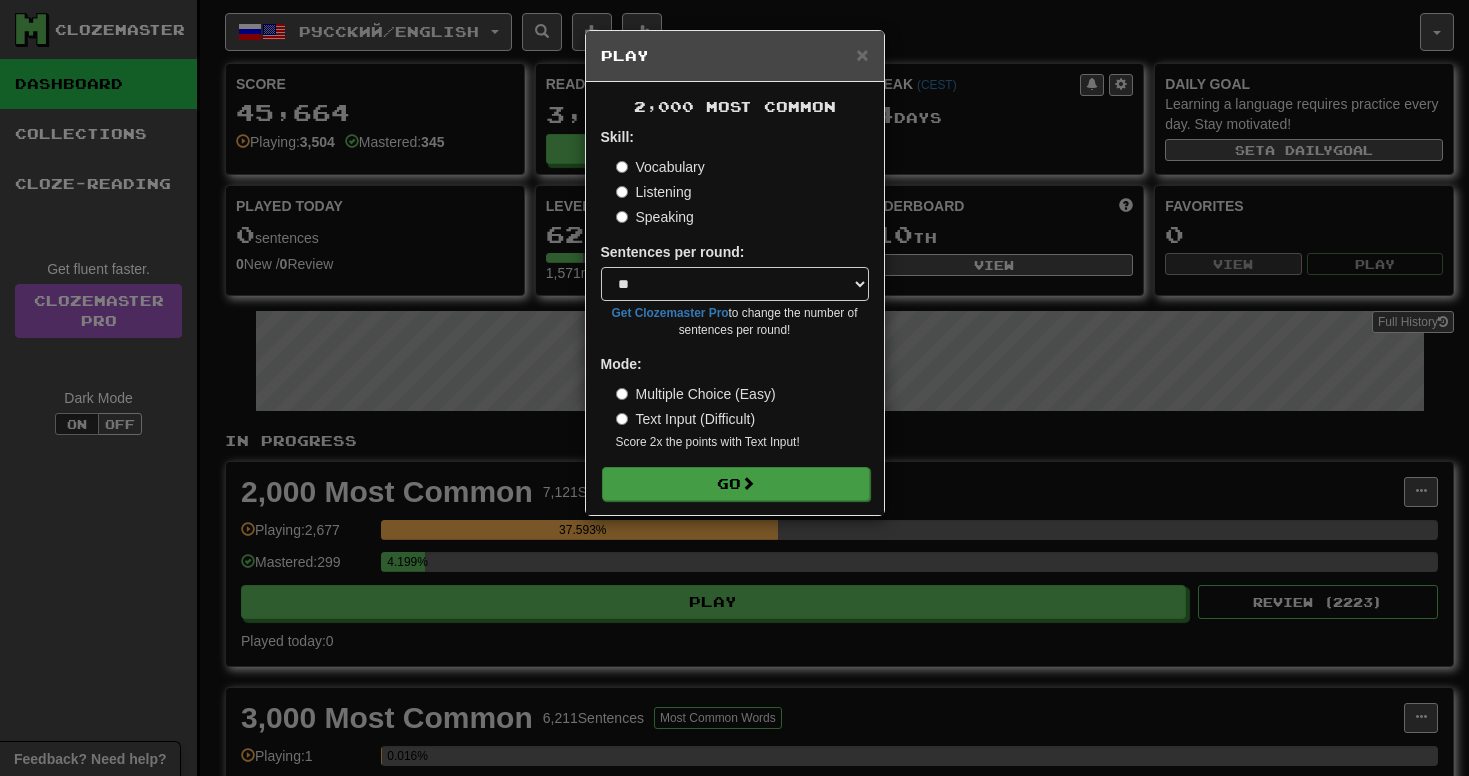 click on "Go" at bounding box center (736, 484) 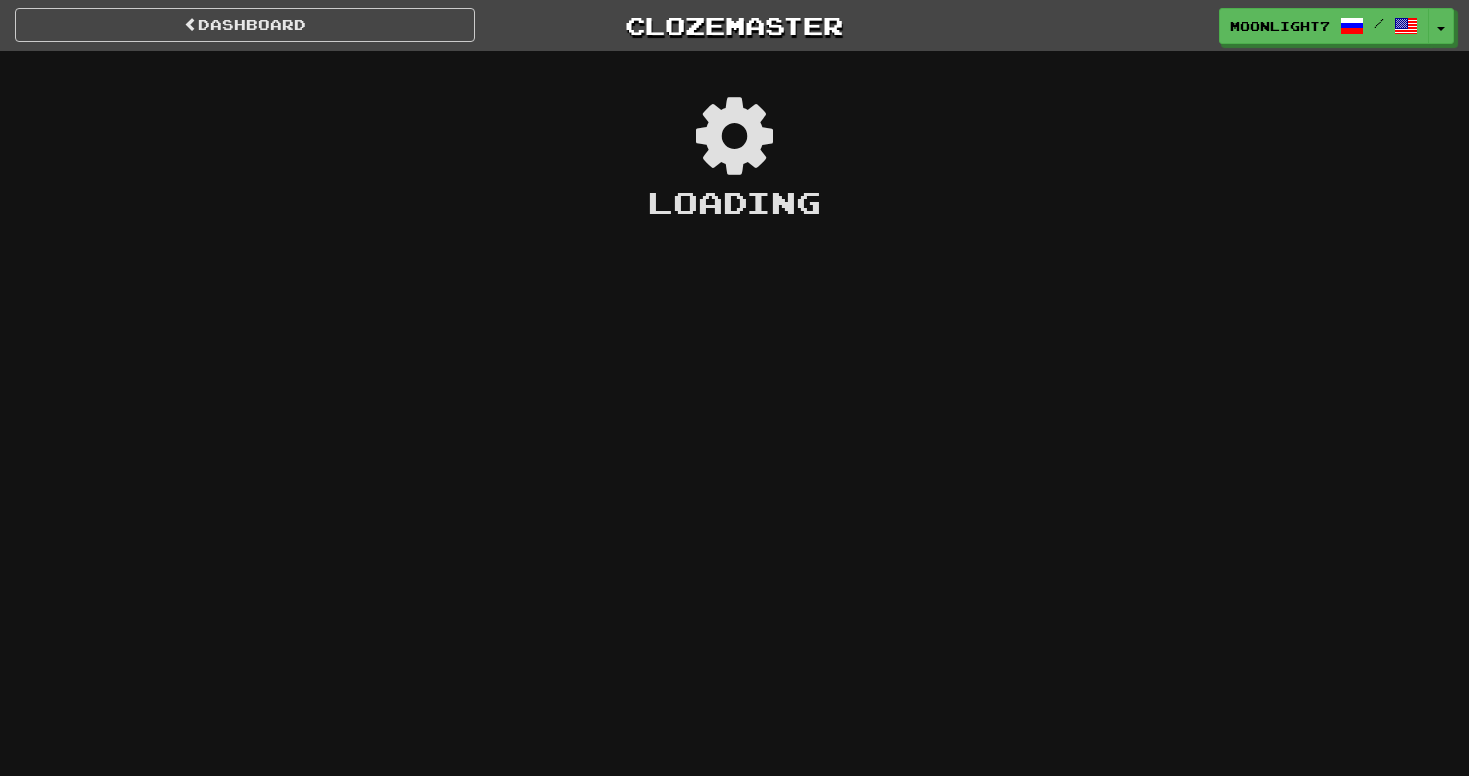 scroll, scrollTop: 0, scrollLeft: 0, axis: both 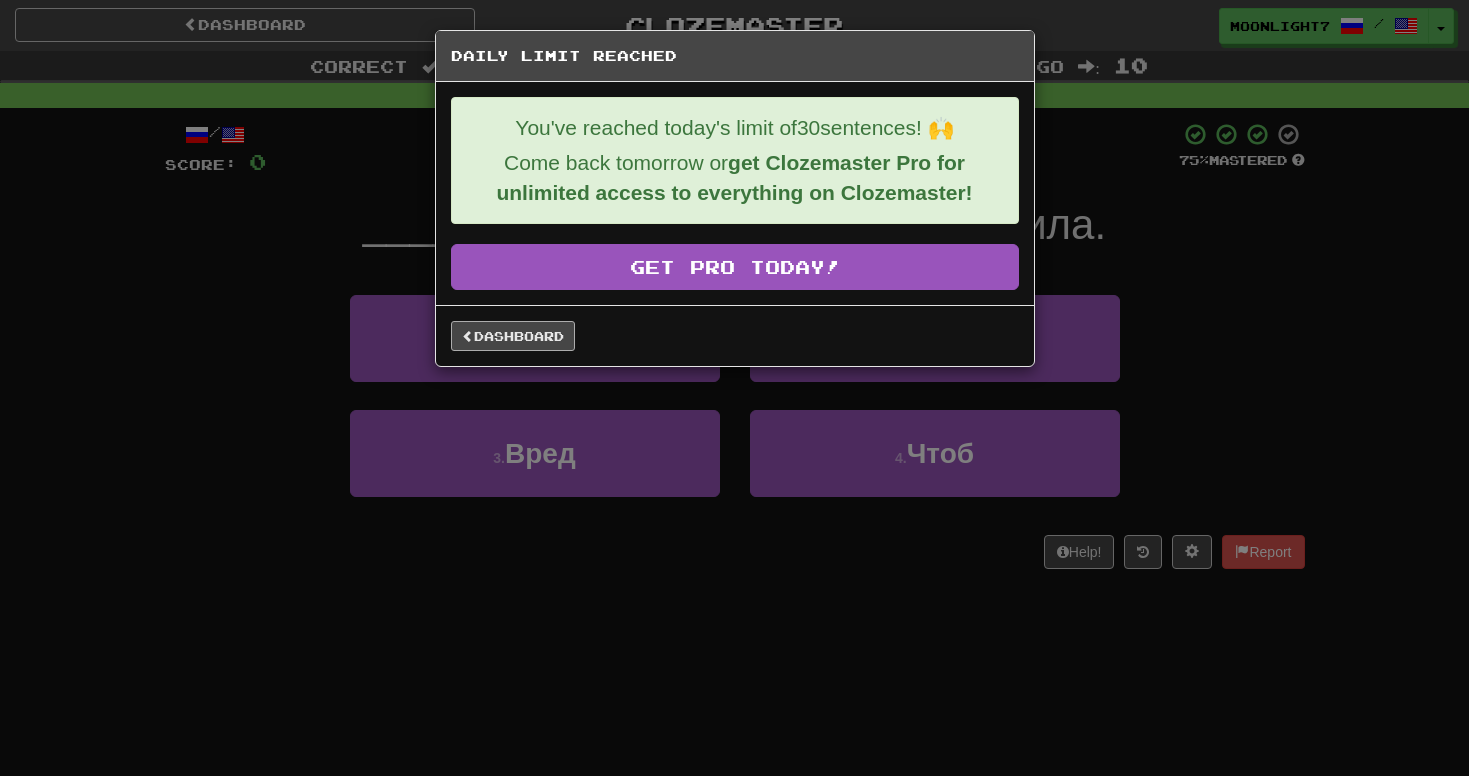 click on "Dashboard" at bounding box center (513, 336) 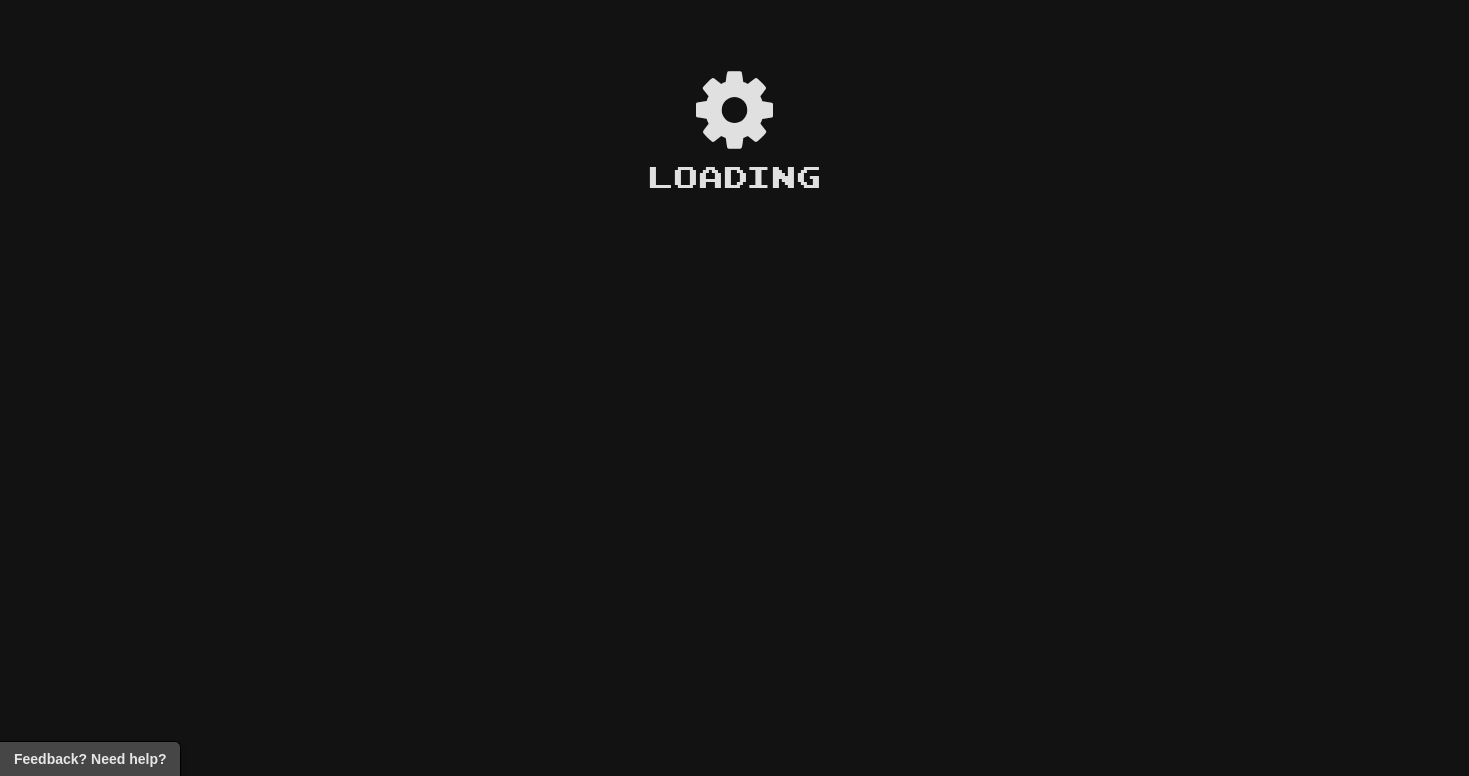 scroll, scrollTop: 0, scrollLeft: 0, axis: both 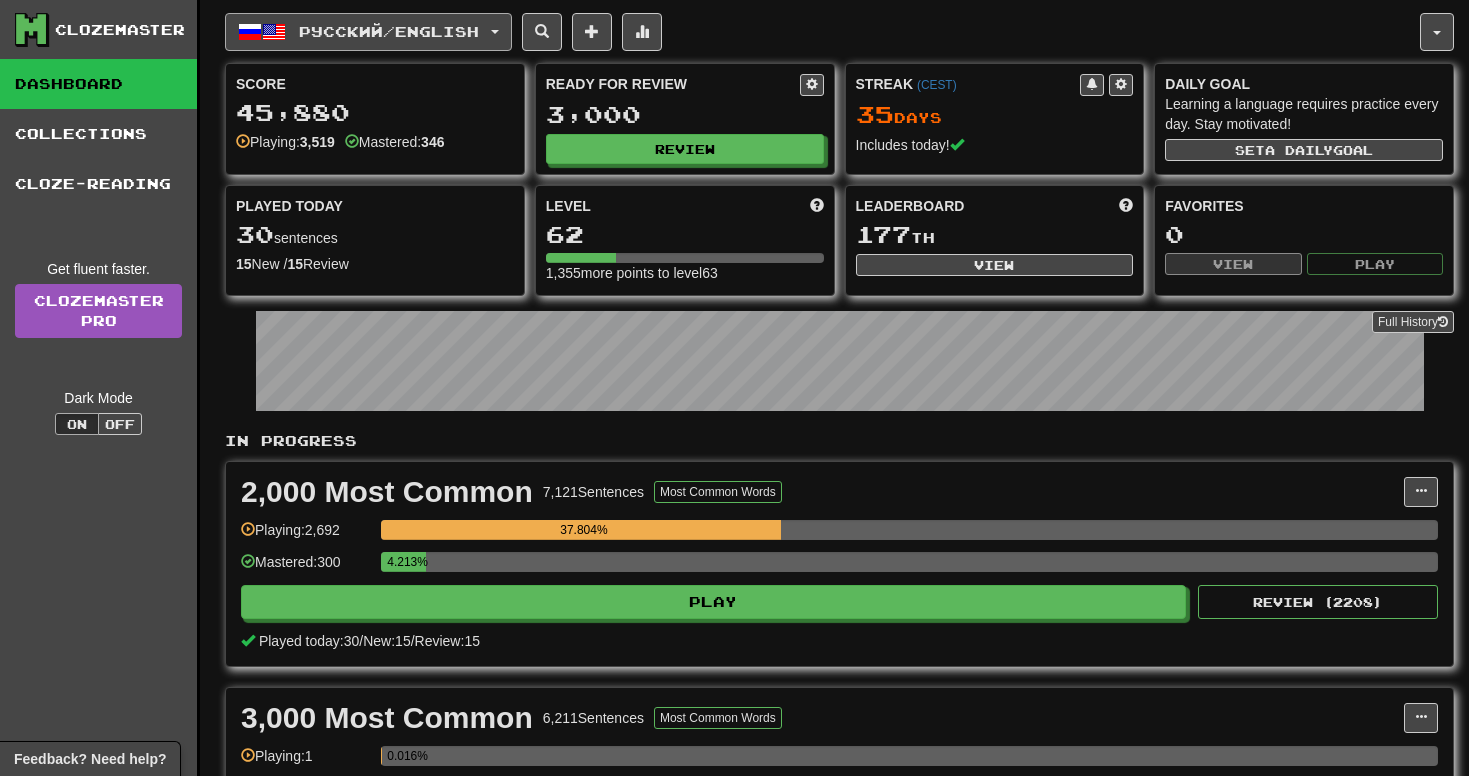 click on "Русский  /  English" at bounding box center (389, 31) 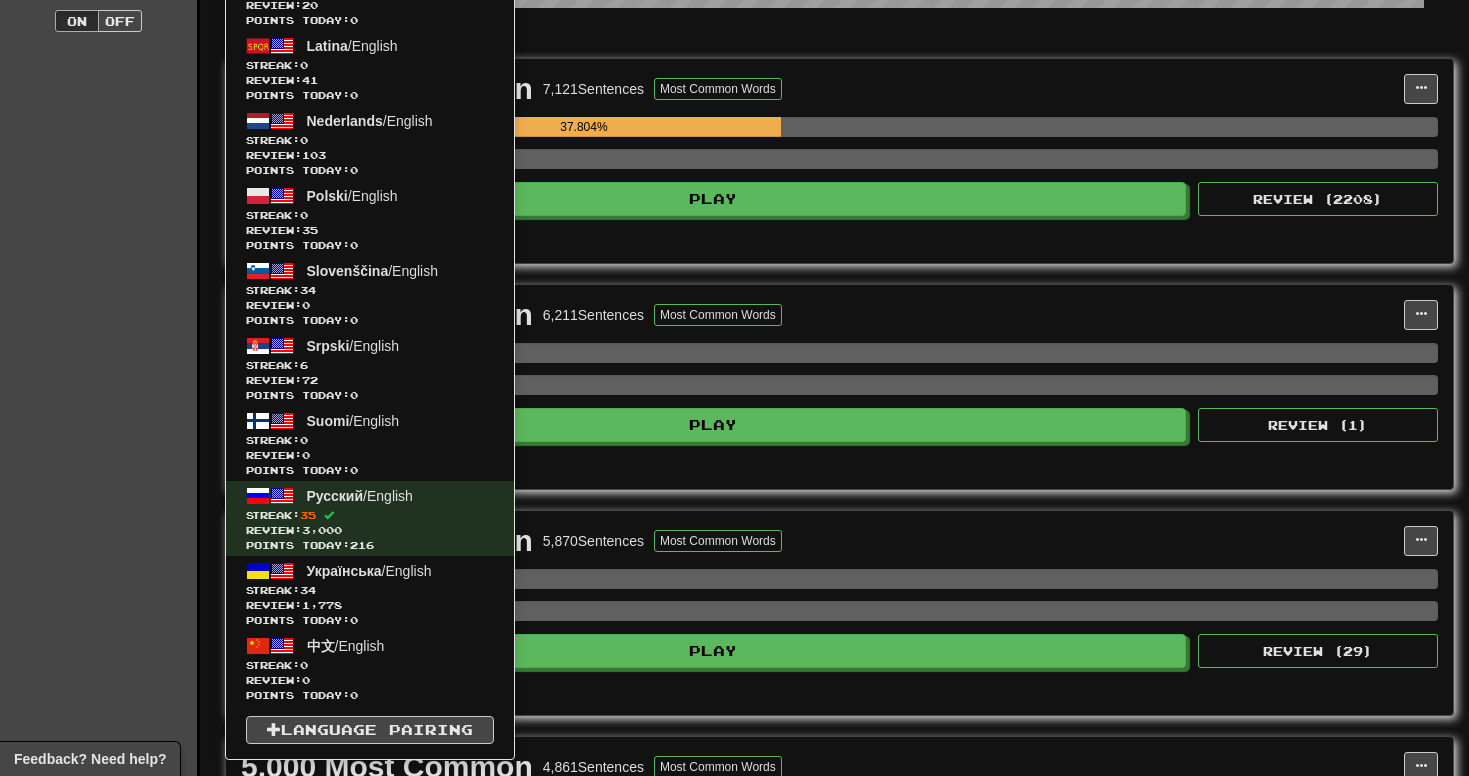 scroll, scrollTop: 744, scrollLeft: 0, axis: vertical 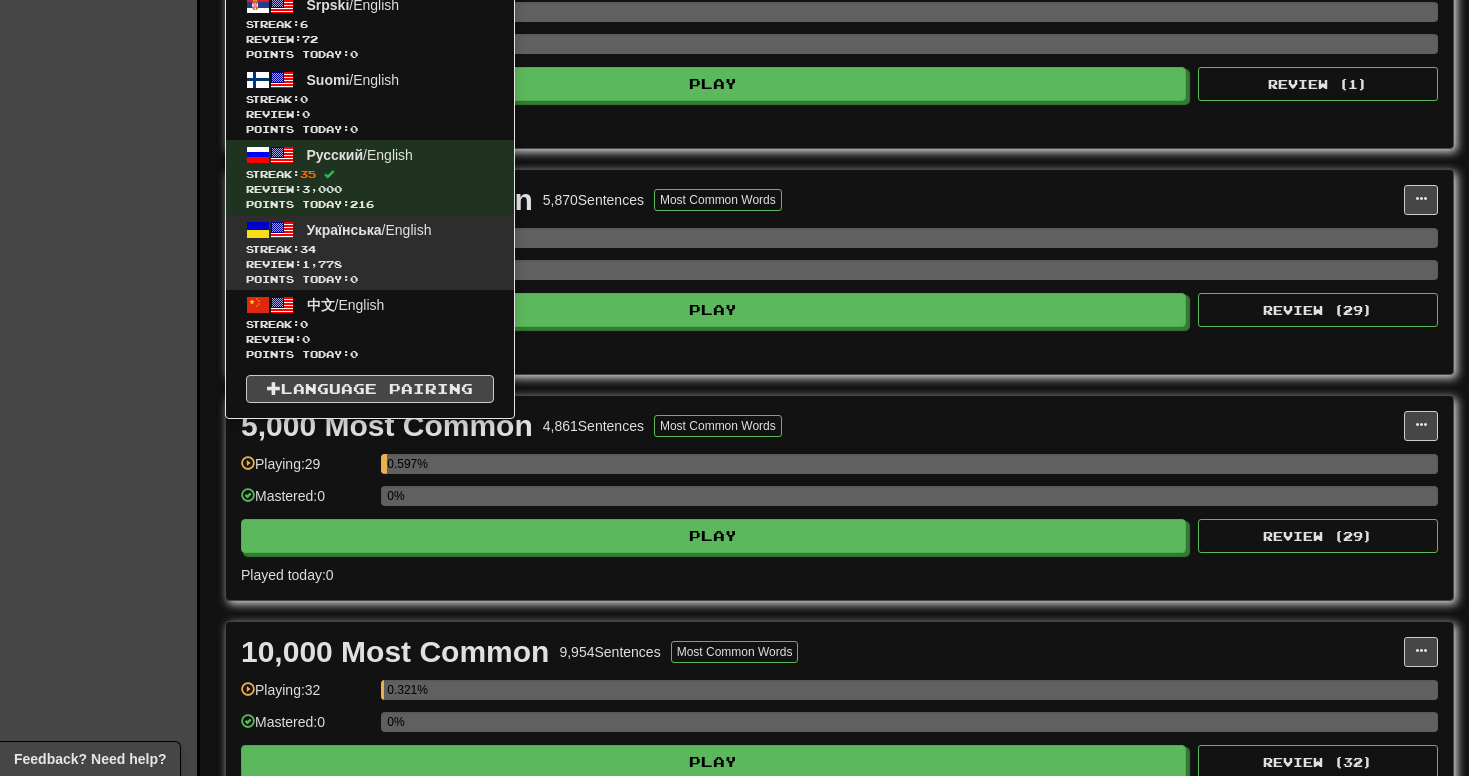 click on "Streak:  34" at bounding box center [370, 249] 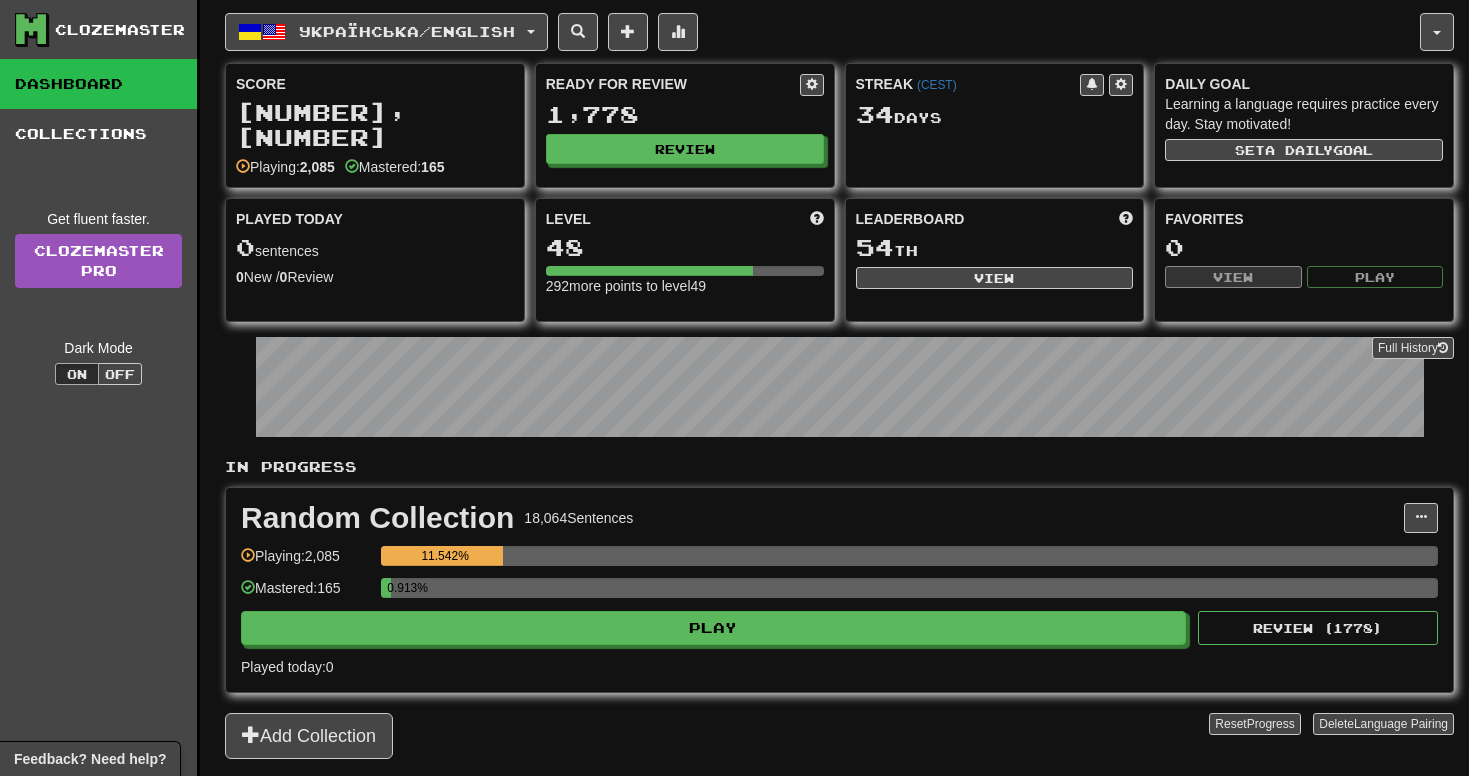 scroll, scrollTop: 0, scrollLeft: 0, axis: both 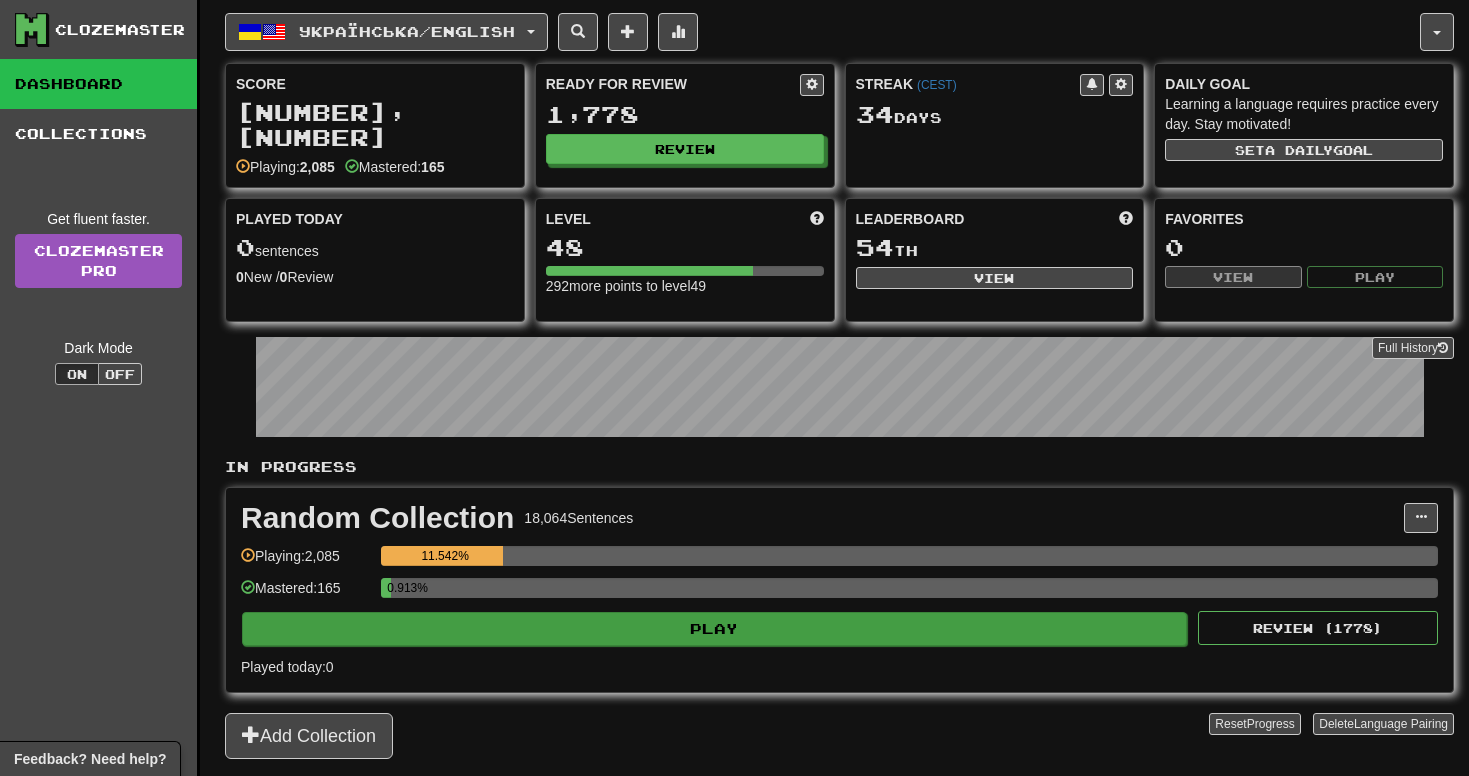 click on "Play" 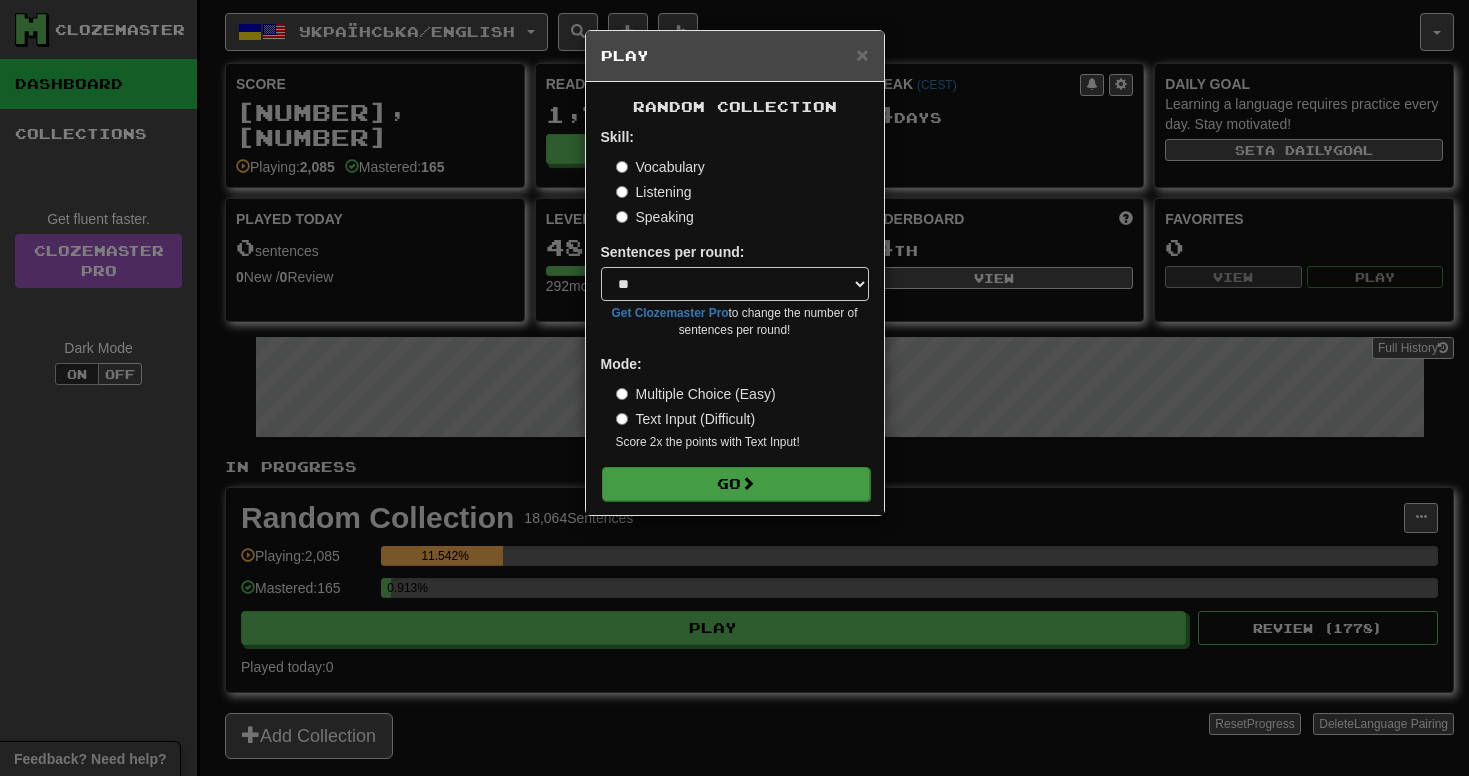 click on "Go" at bounding box center (736, 484) 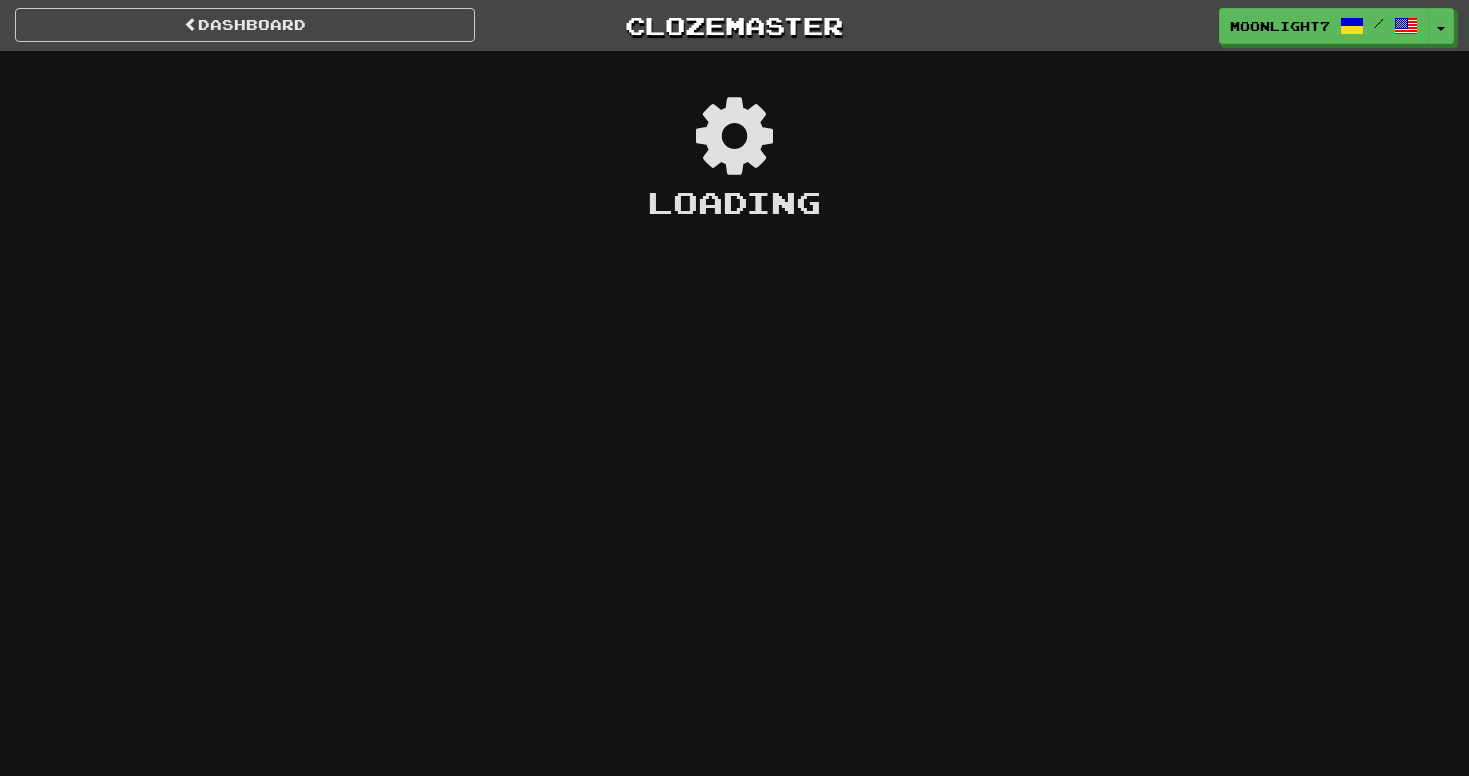 scroll, scrollTop: 0, scrollLeft: 0, axis: both 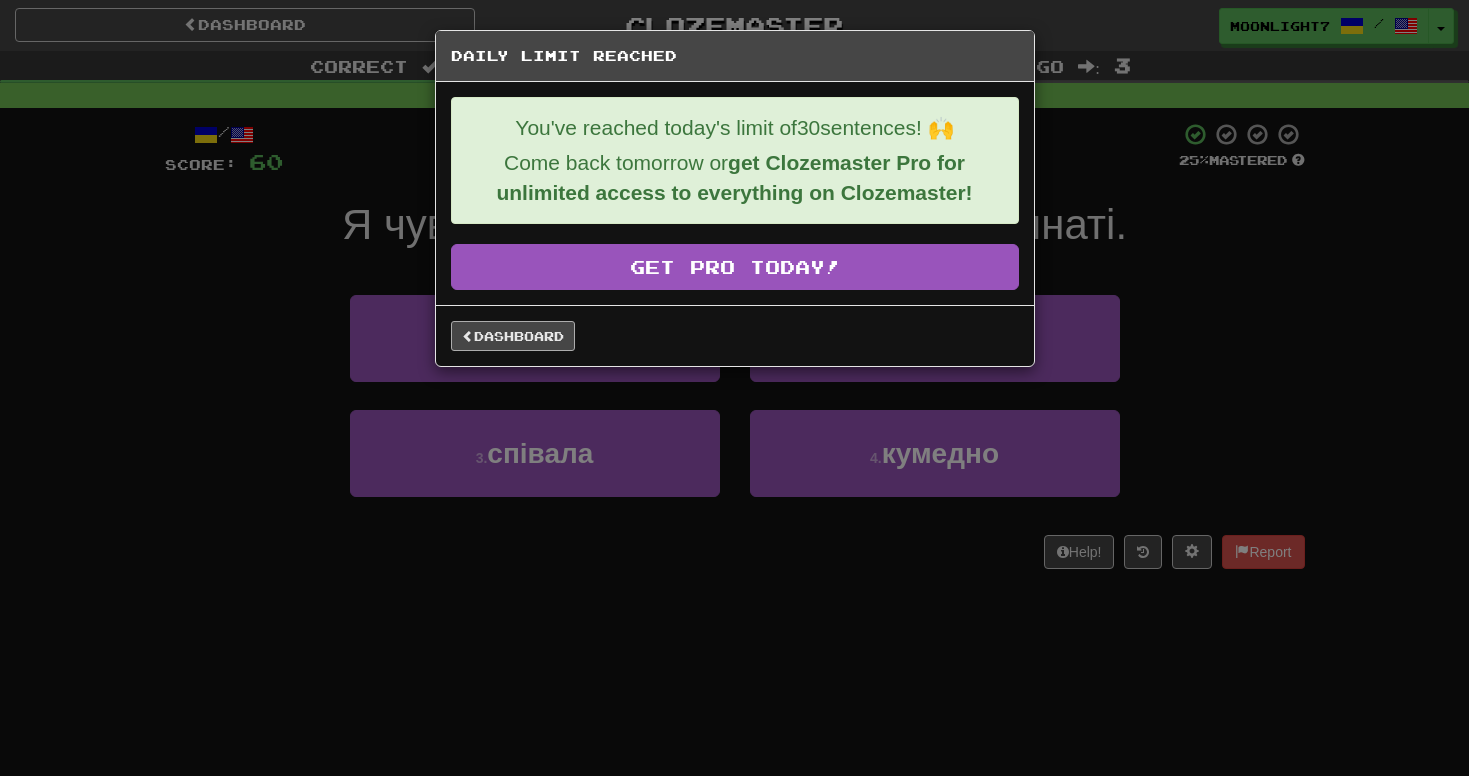 click on "Dashboard" at bounding box center (513, 336) 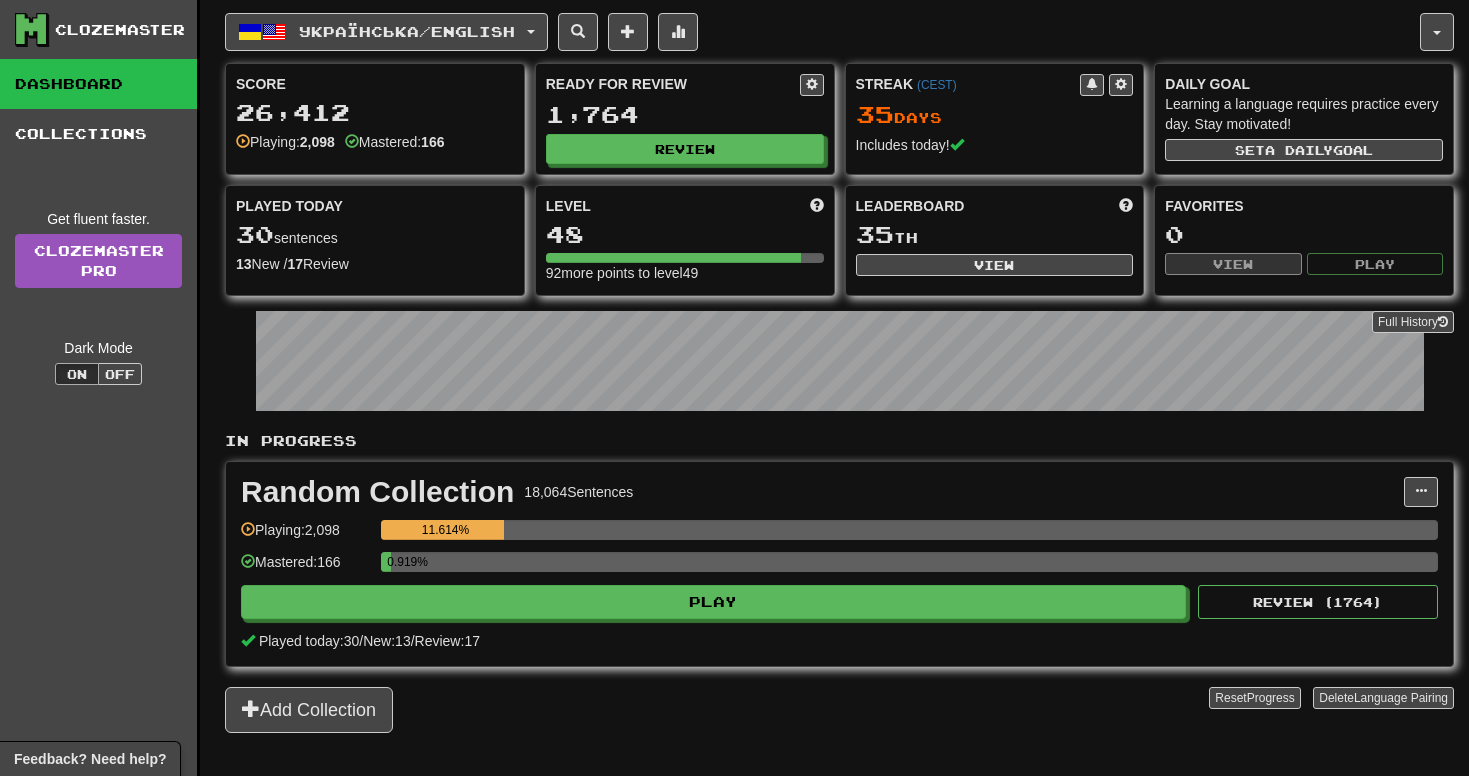 scroll, scrollTop: 0, scrollLeft: 0, axis: both 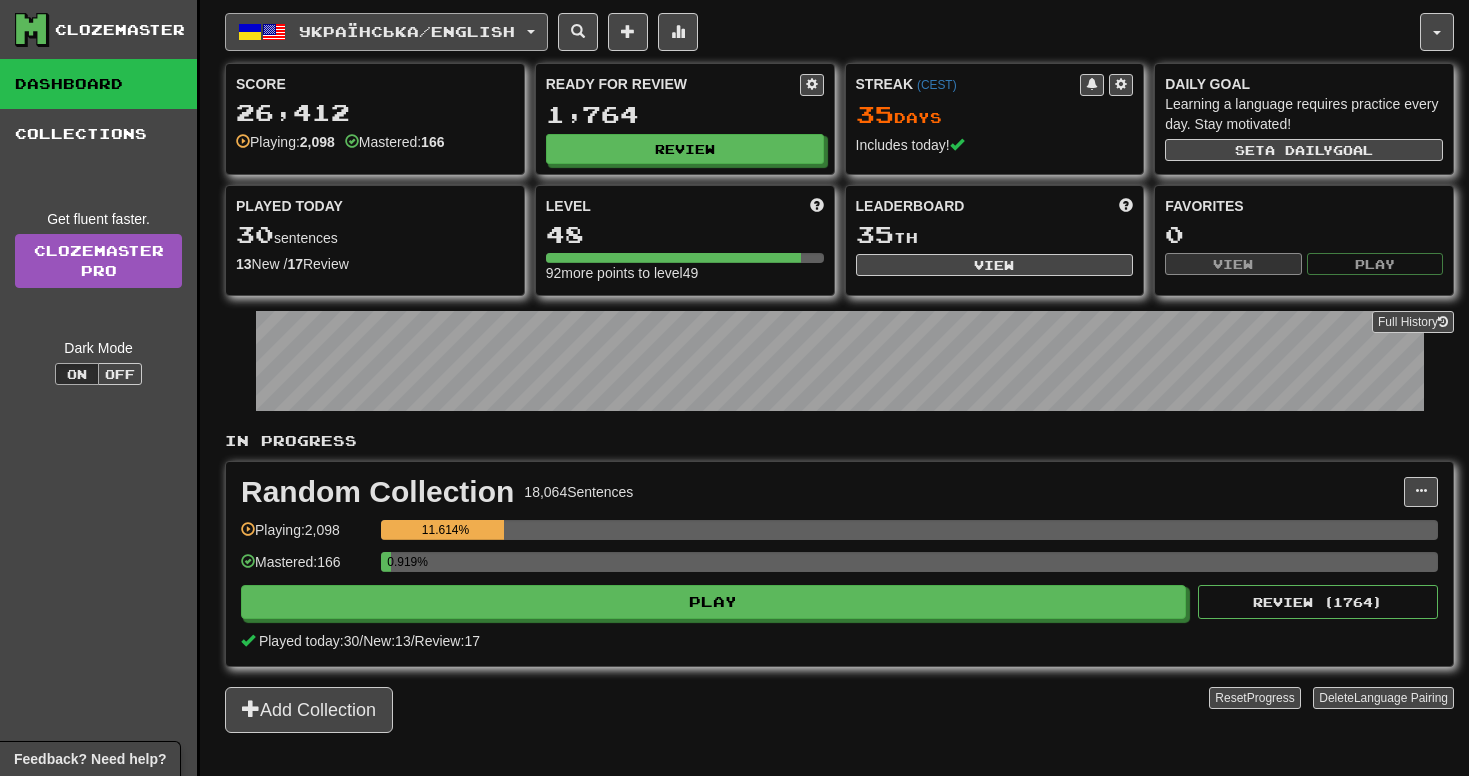click on "Українська  /  English" 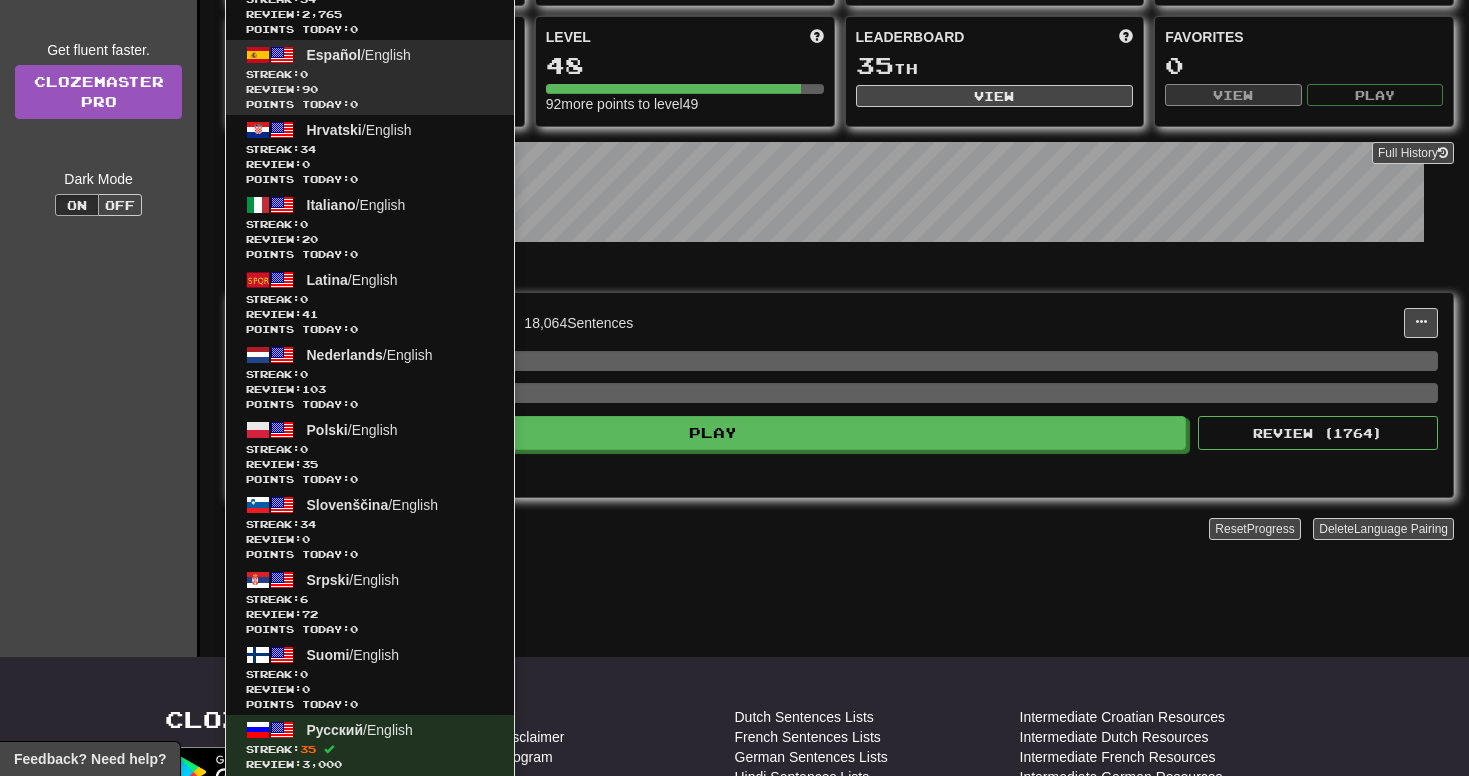 scroll, scrollTop: 526, scrollLeft: 0, axis: vertical 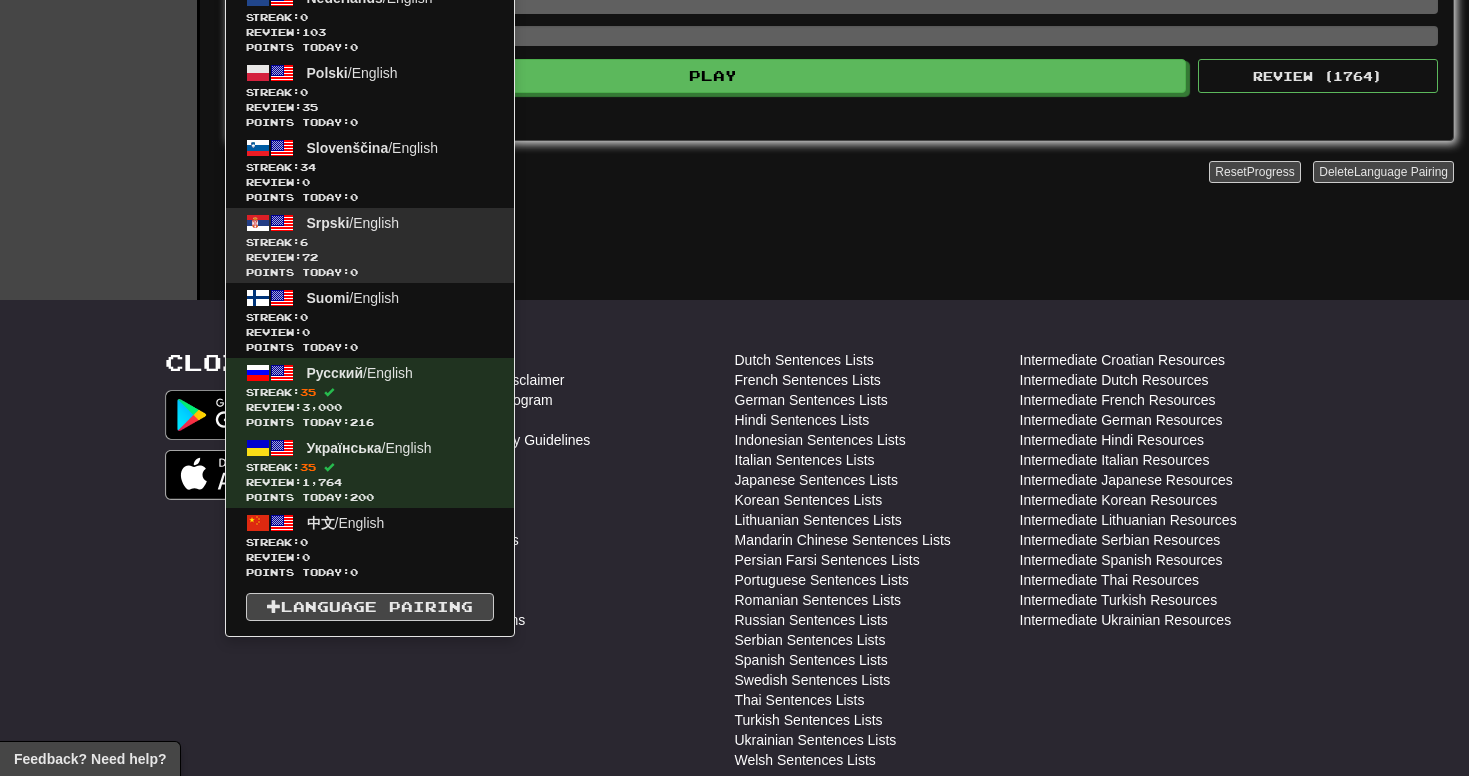 click on "Srpski  /  English Streak:  6   Review:  72 Points today:  0" 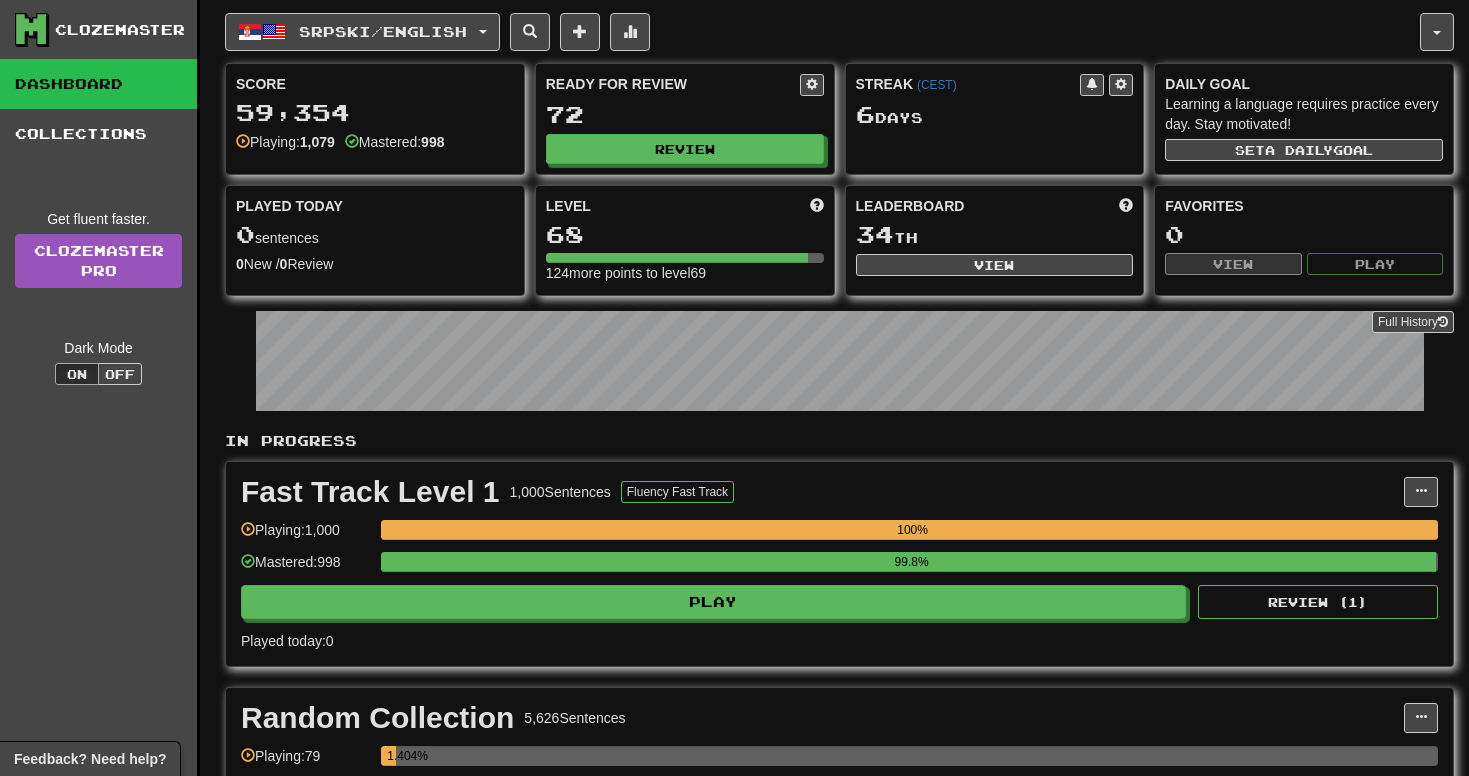 scroll, scrollTop: 0, scrollLeft: 0, axis: both 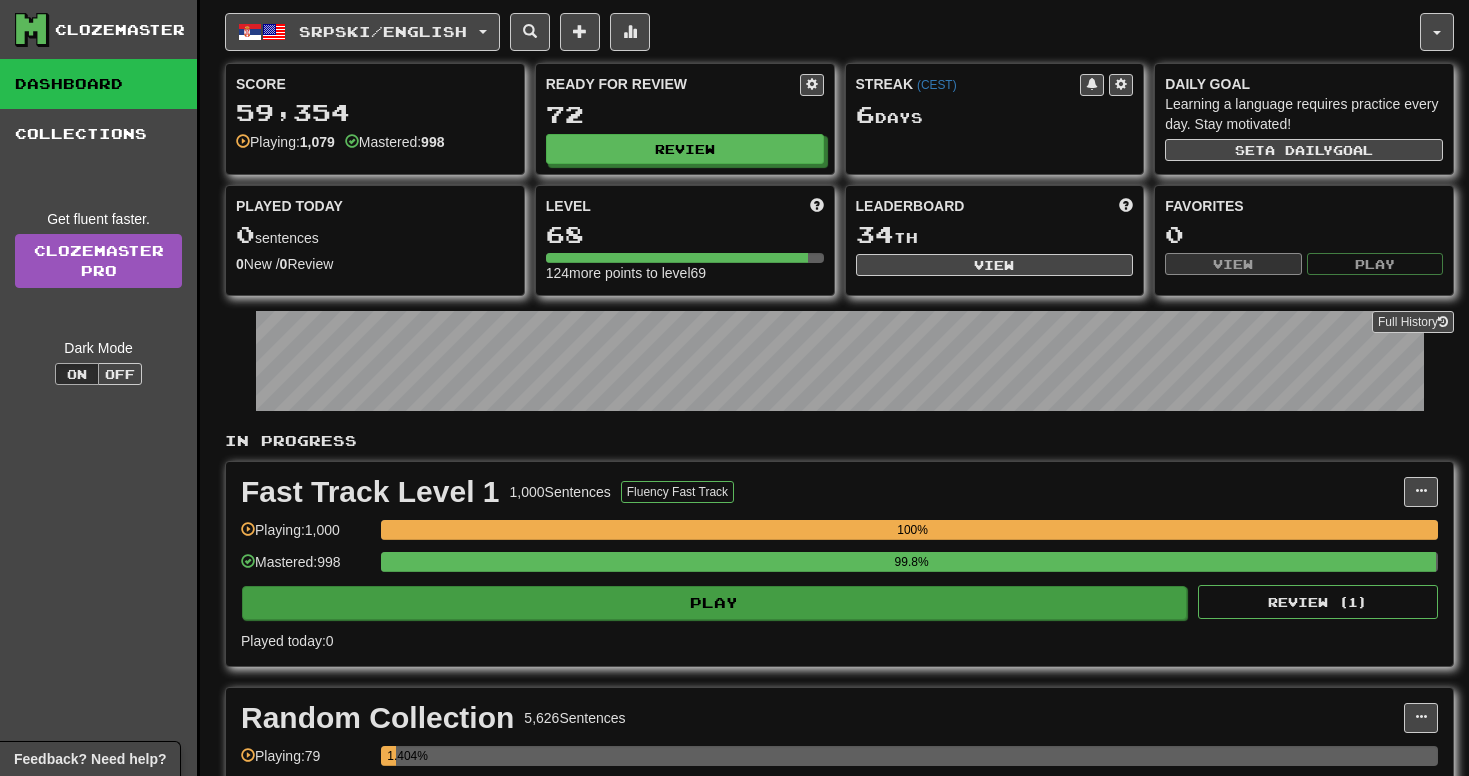click on "Play" 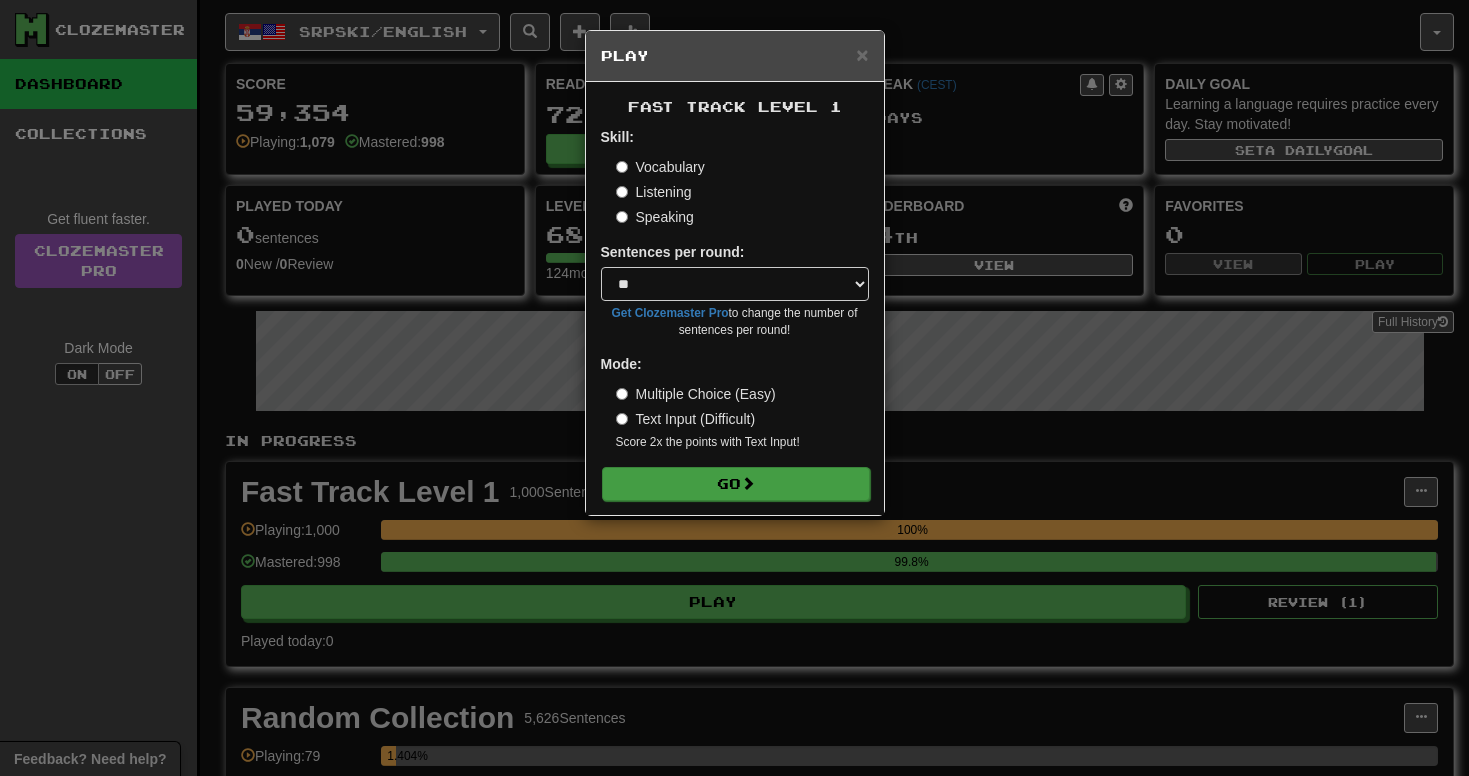 click on "Go" at bounding box center (736, 484) 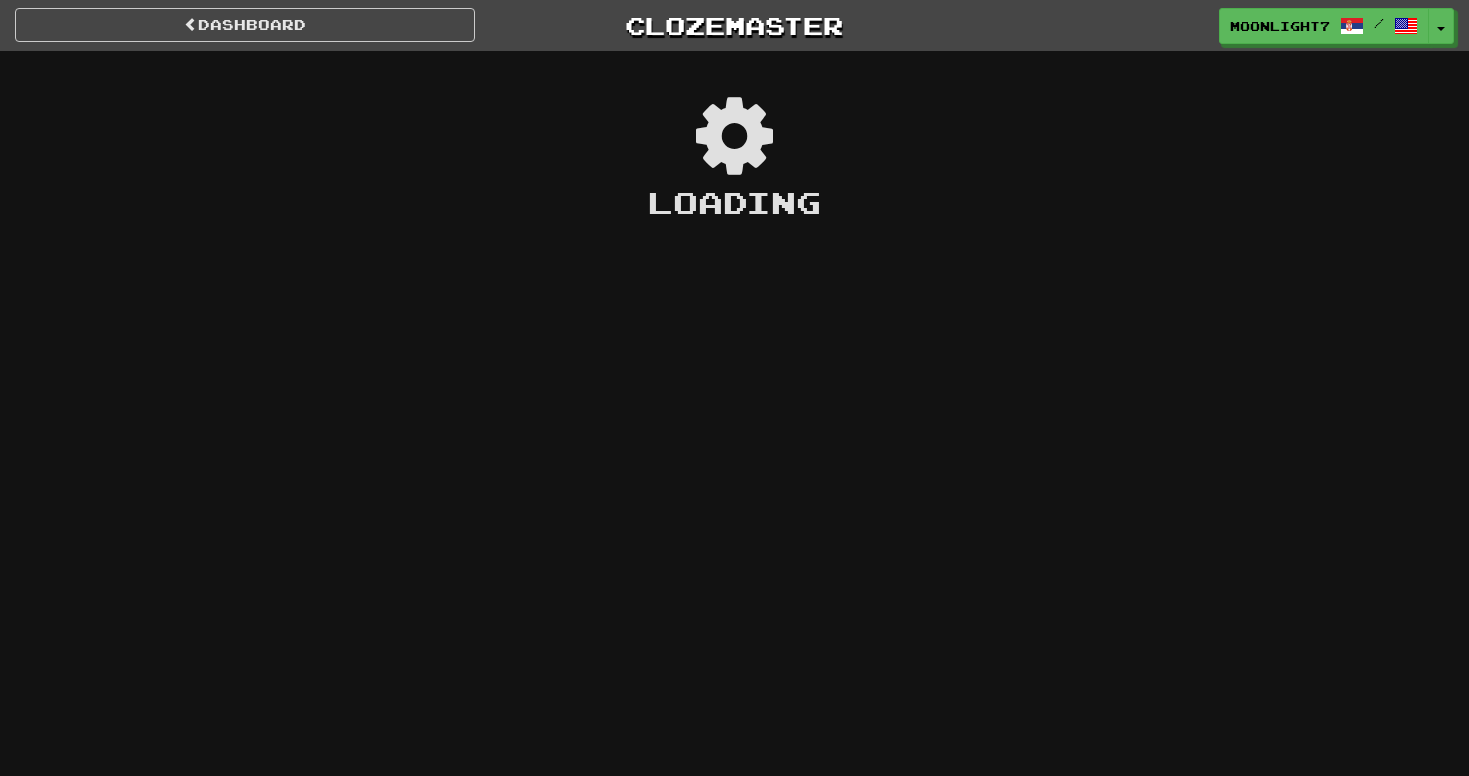 scroll, scrollTop: 0, scrollLeft: 0, axis: both 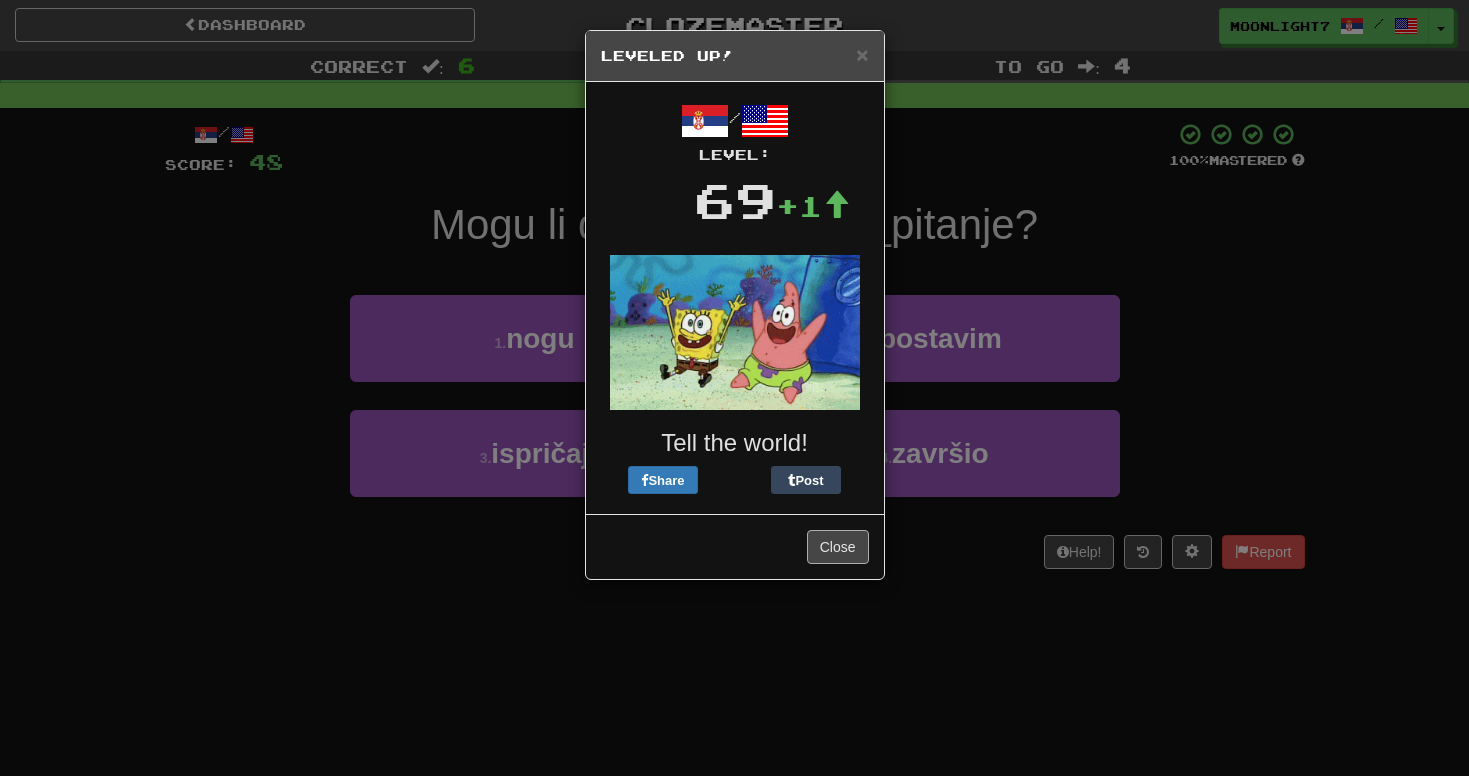 click on "Close" at bounding box center [838, 547] 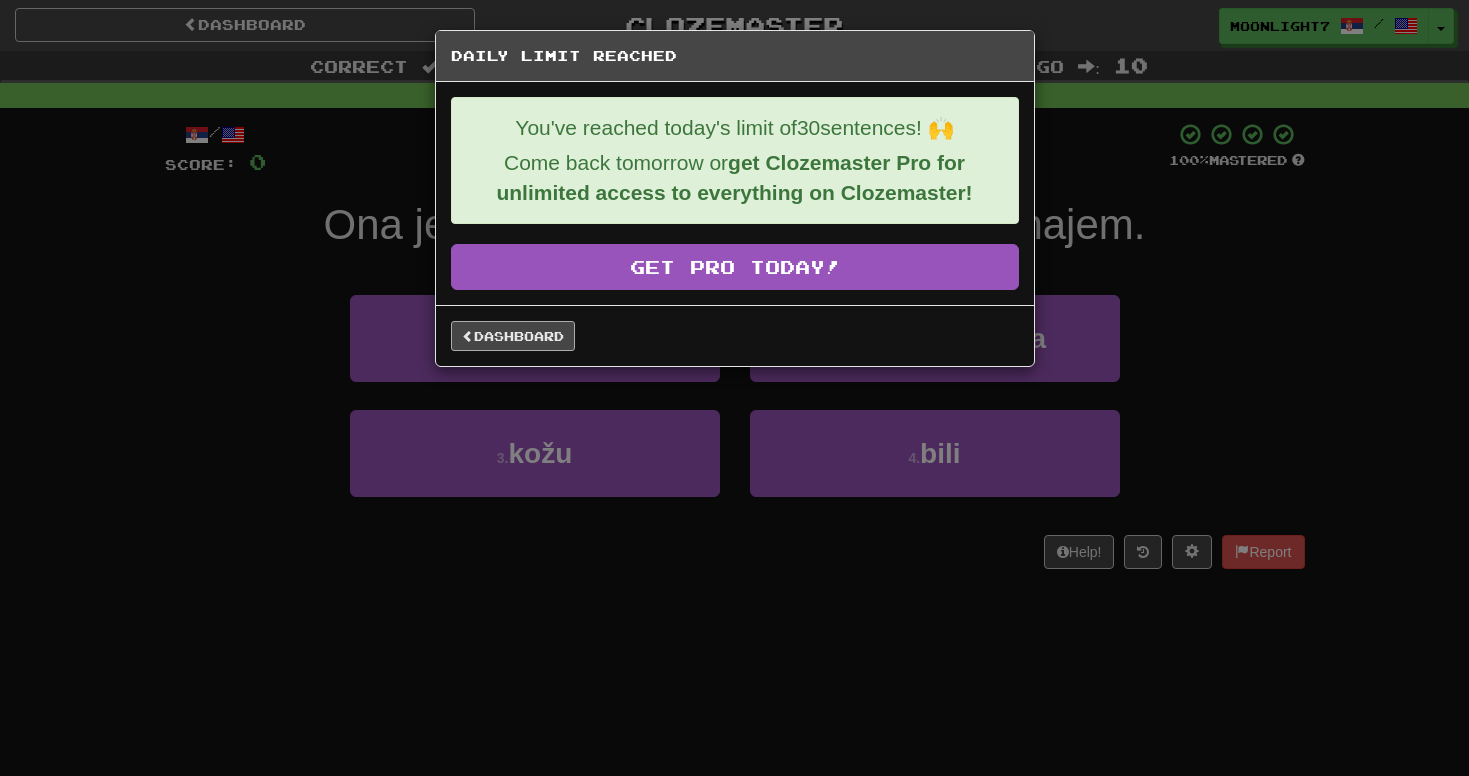 click on "Dashboard" at bounding box center [513, 336] 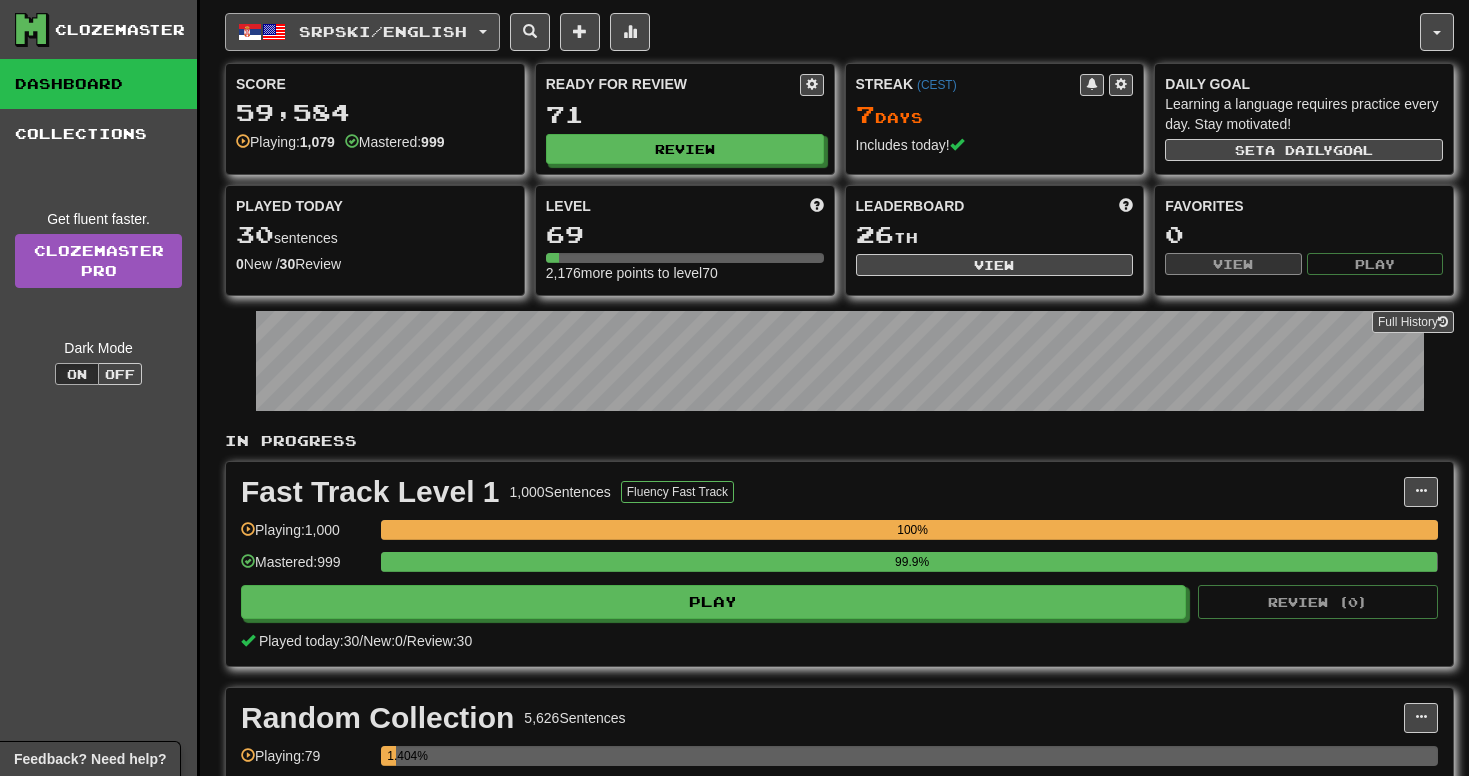 scroll, scrollTop: 0, scrollLeft: 0, axis: both 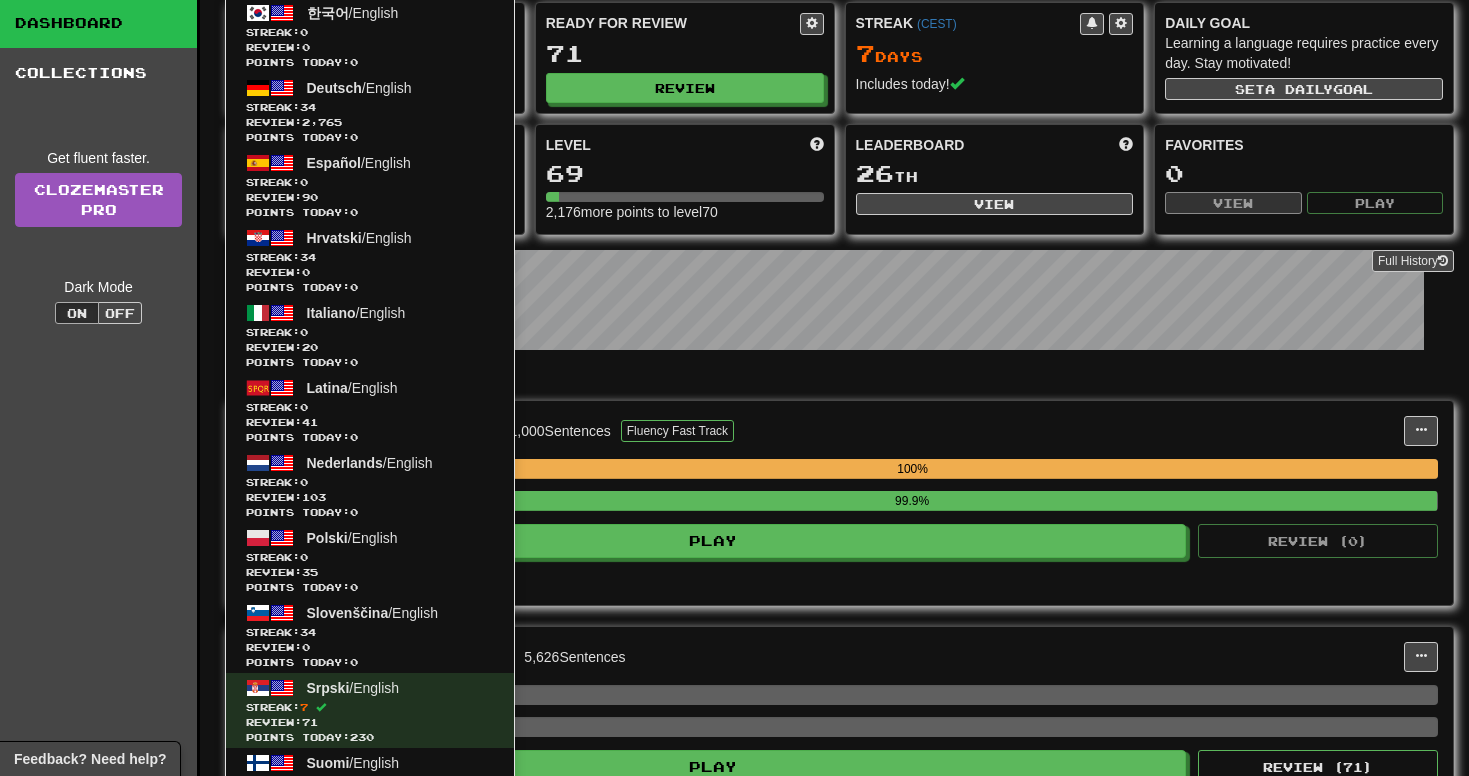 click on "Slovenščina  /  English Streak:  34   Review:  0 Points today:  0" 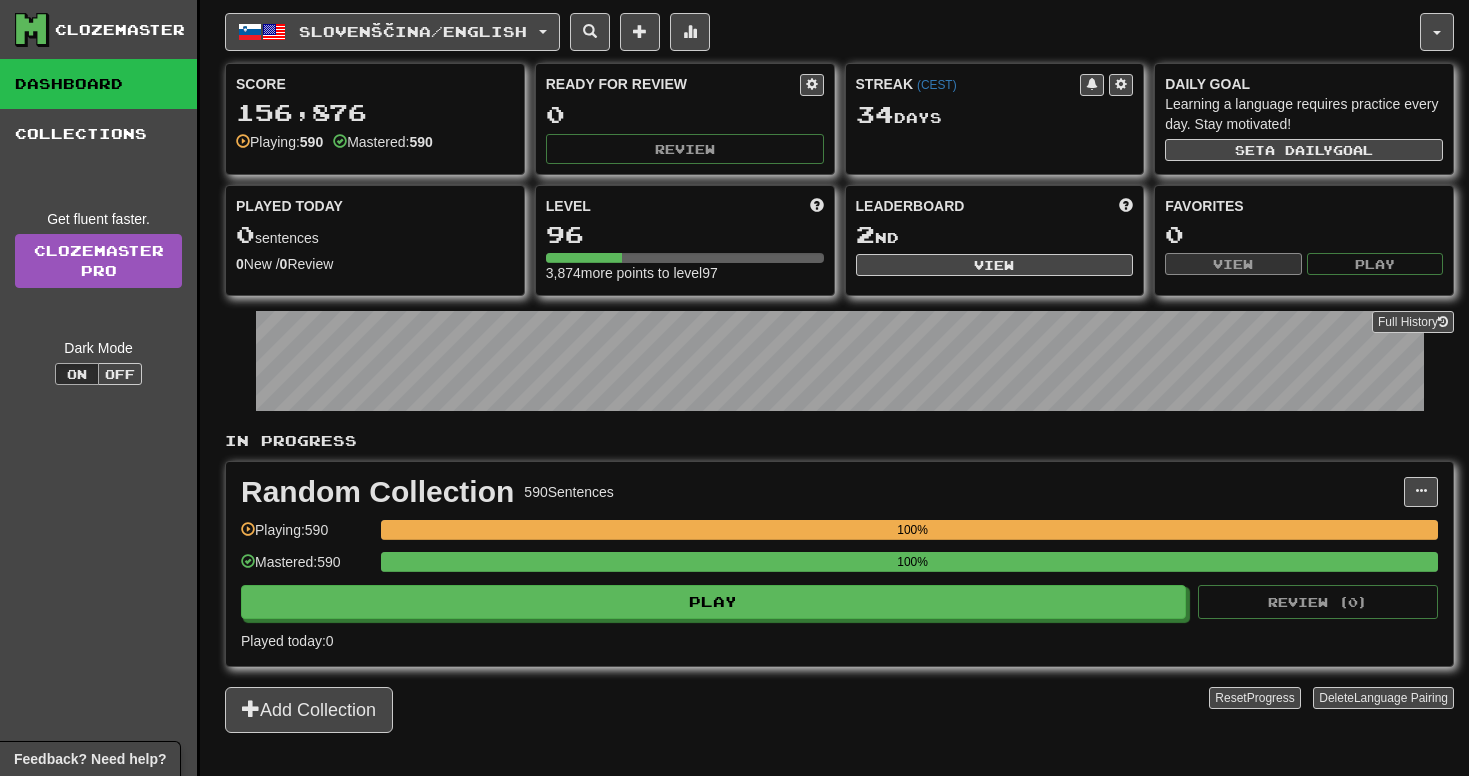 scroll, scrollTop: 0, scrollLeft: 0, axis: both 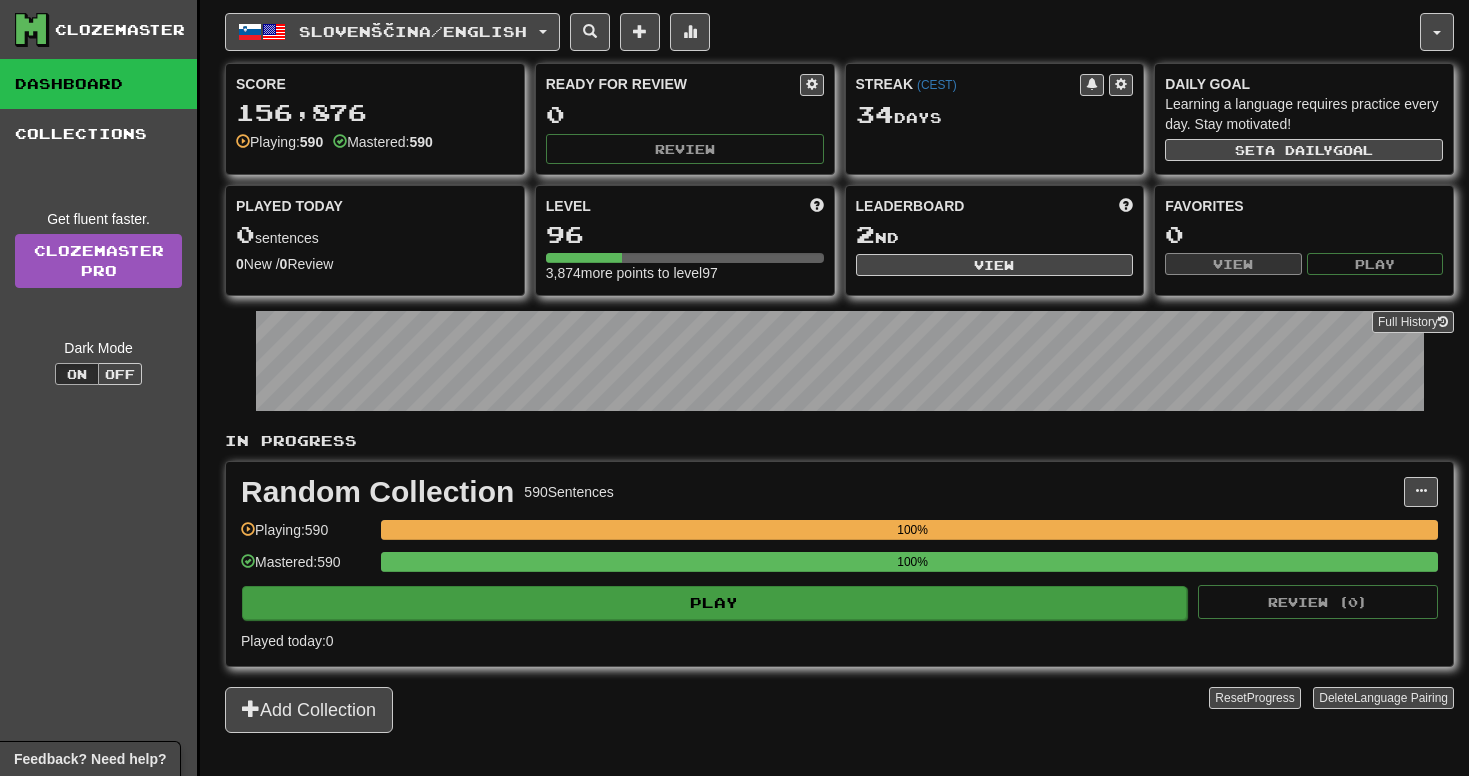 click on "Play" 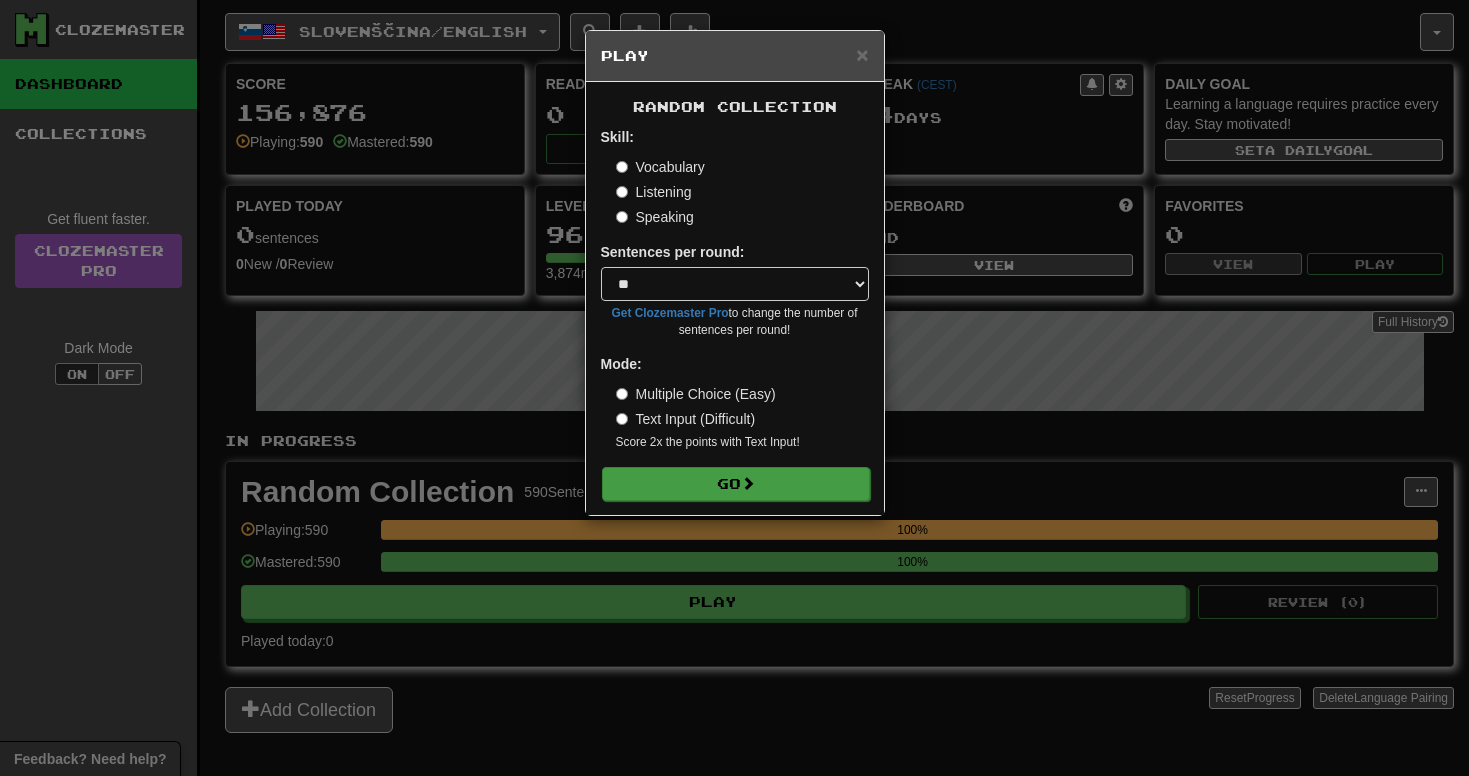 click on "Go" at bounding box center (736, 484) 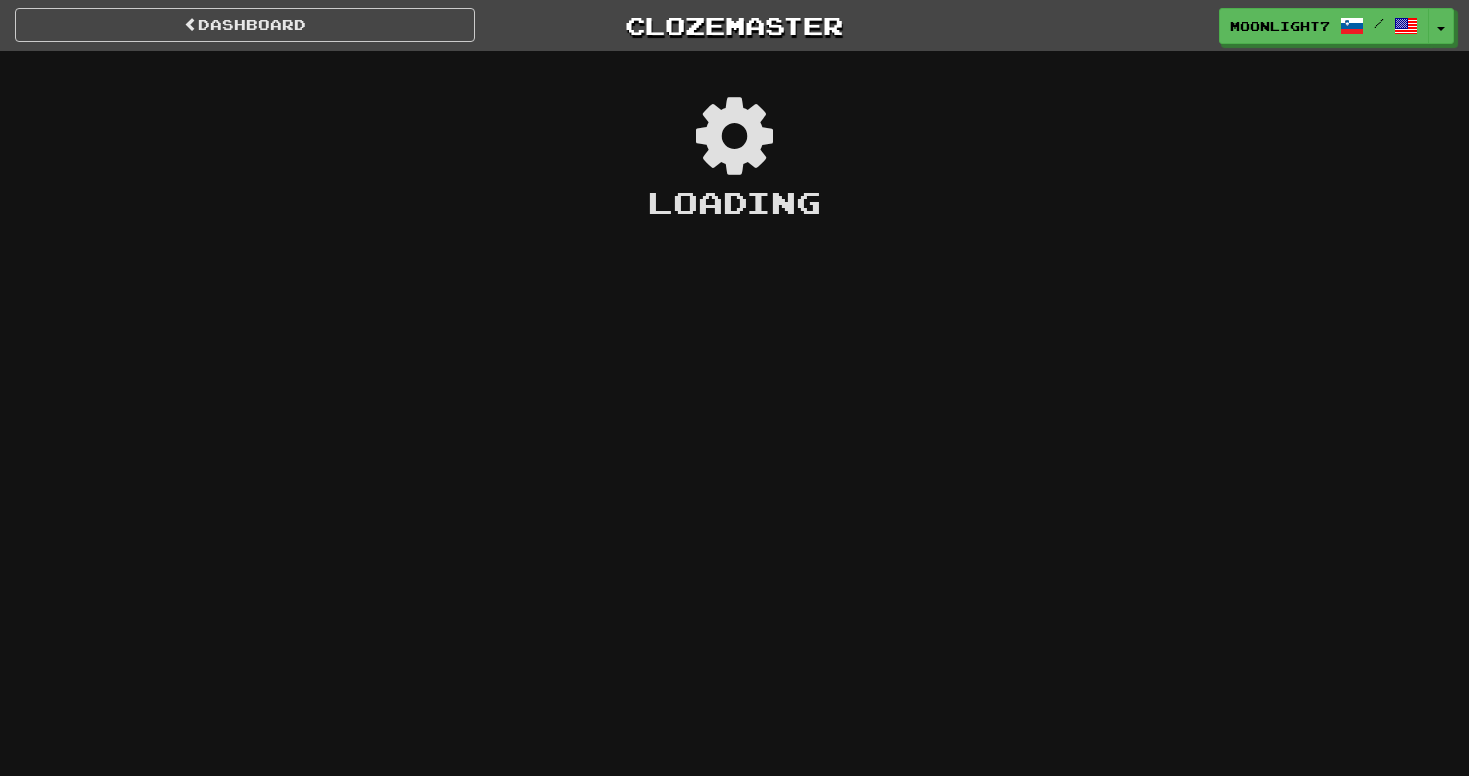 scroll, scrollTop: 0, scrollLeft: 0, axis: both 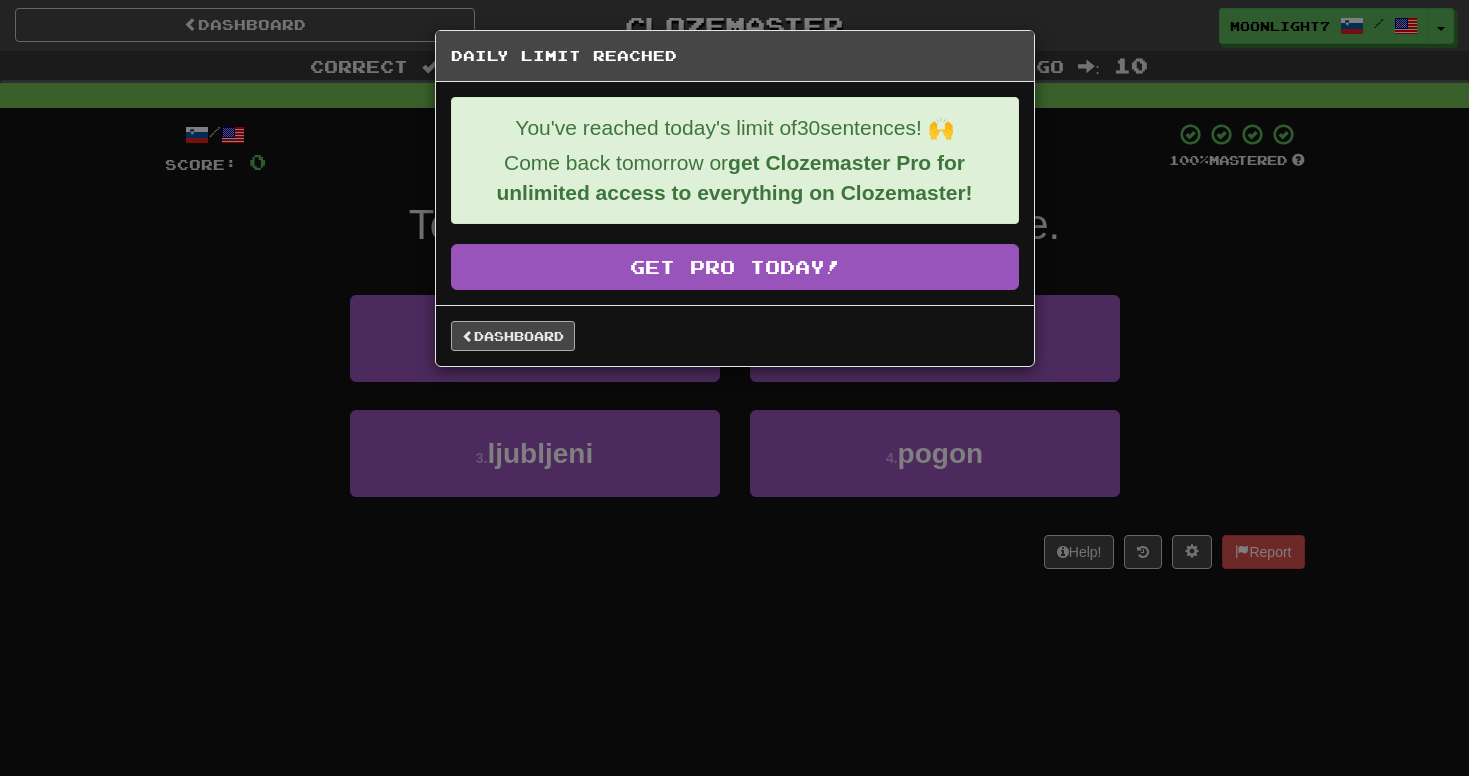 click on "Dashboard" at bounding box center (513, 336) 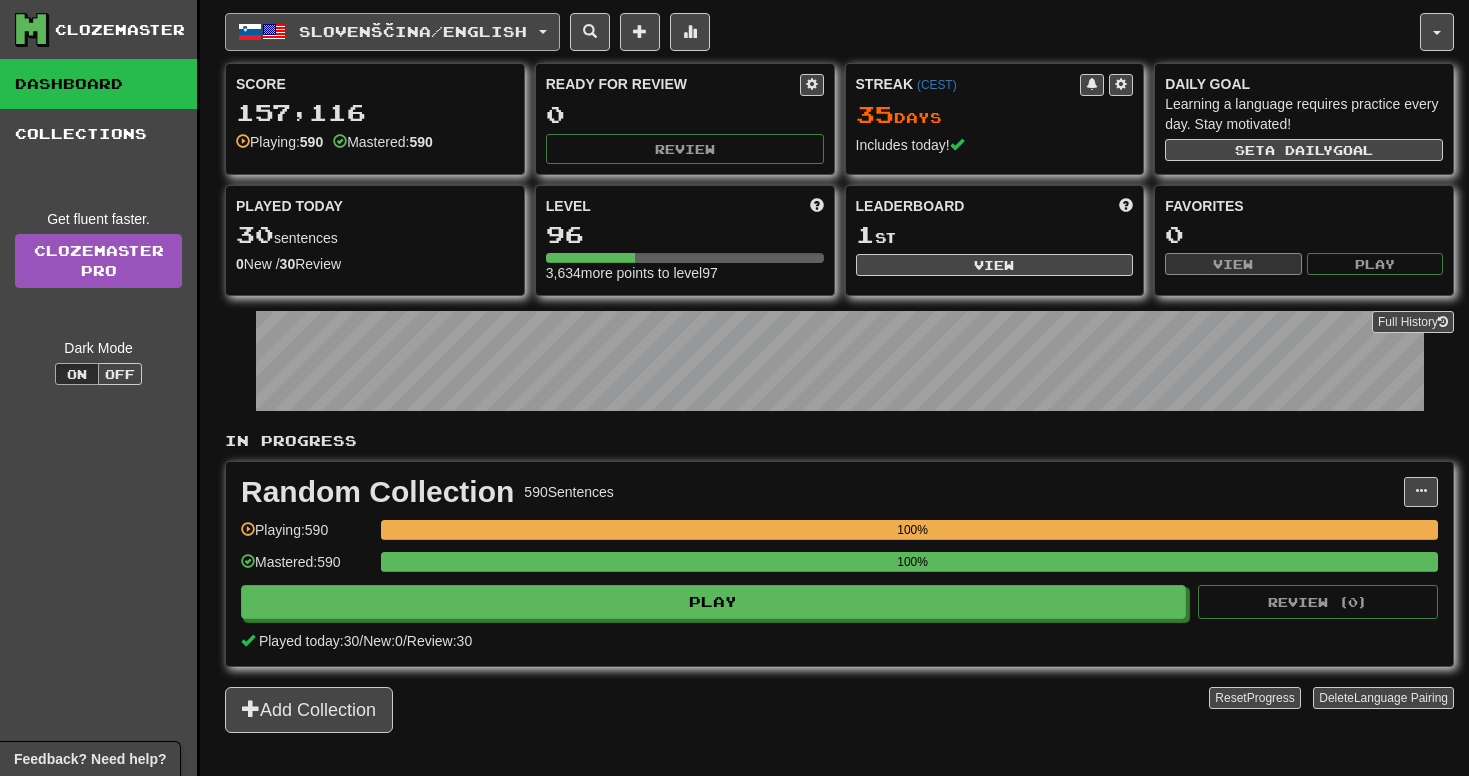 scroll, scrollTop: 0, scrollLeft: 0, axis: both 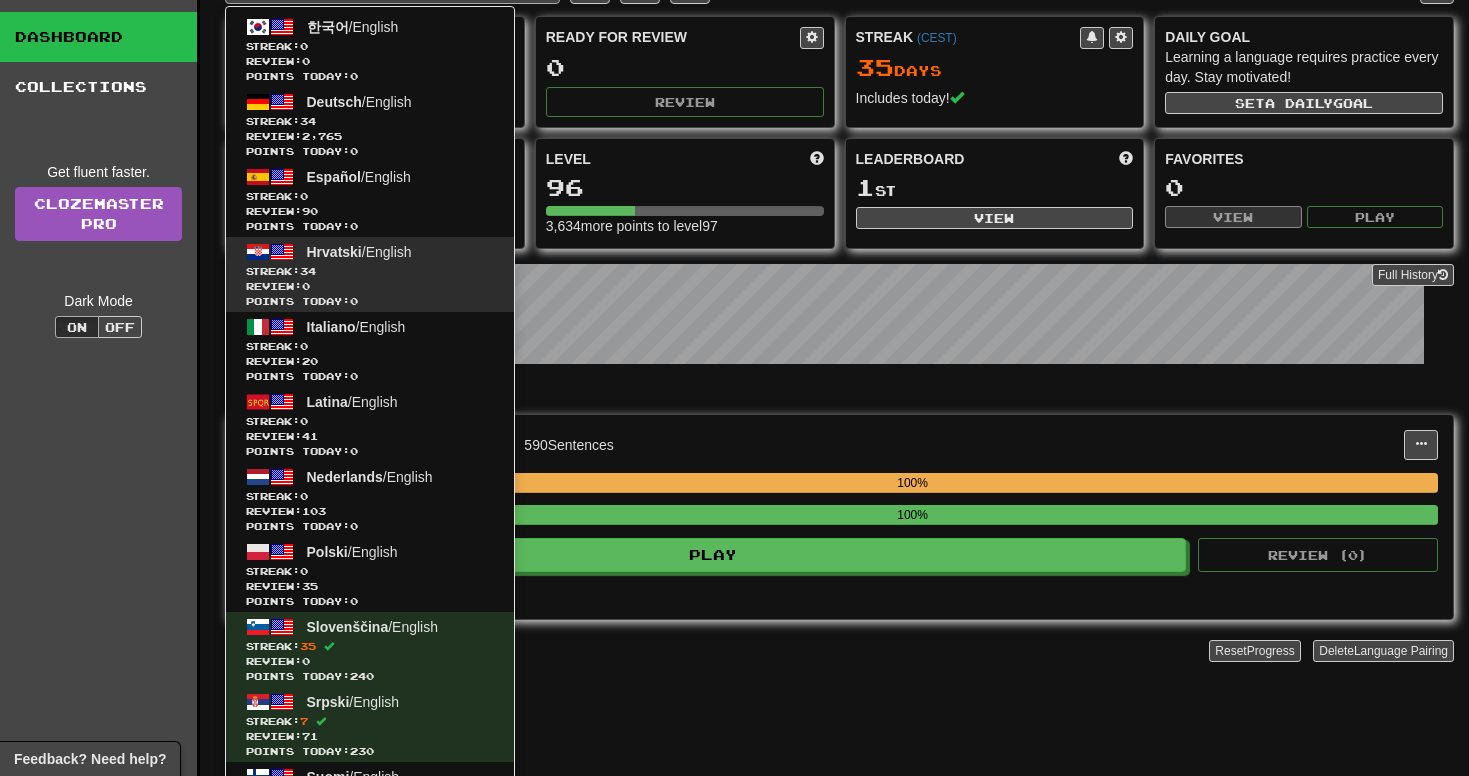 click on "Streak:  34" 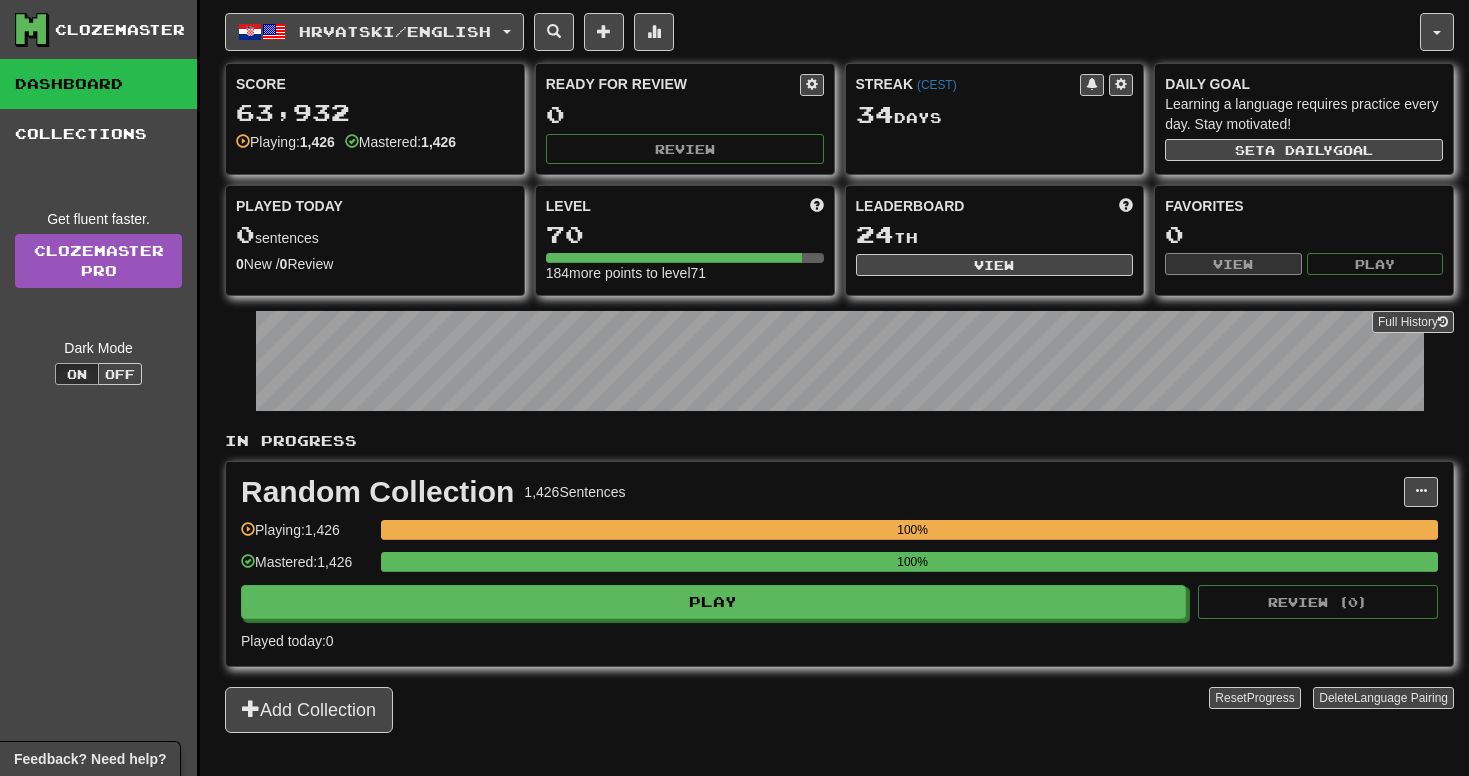 scroll, scrollTop: 0, scrollLeft: 0, axis: both 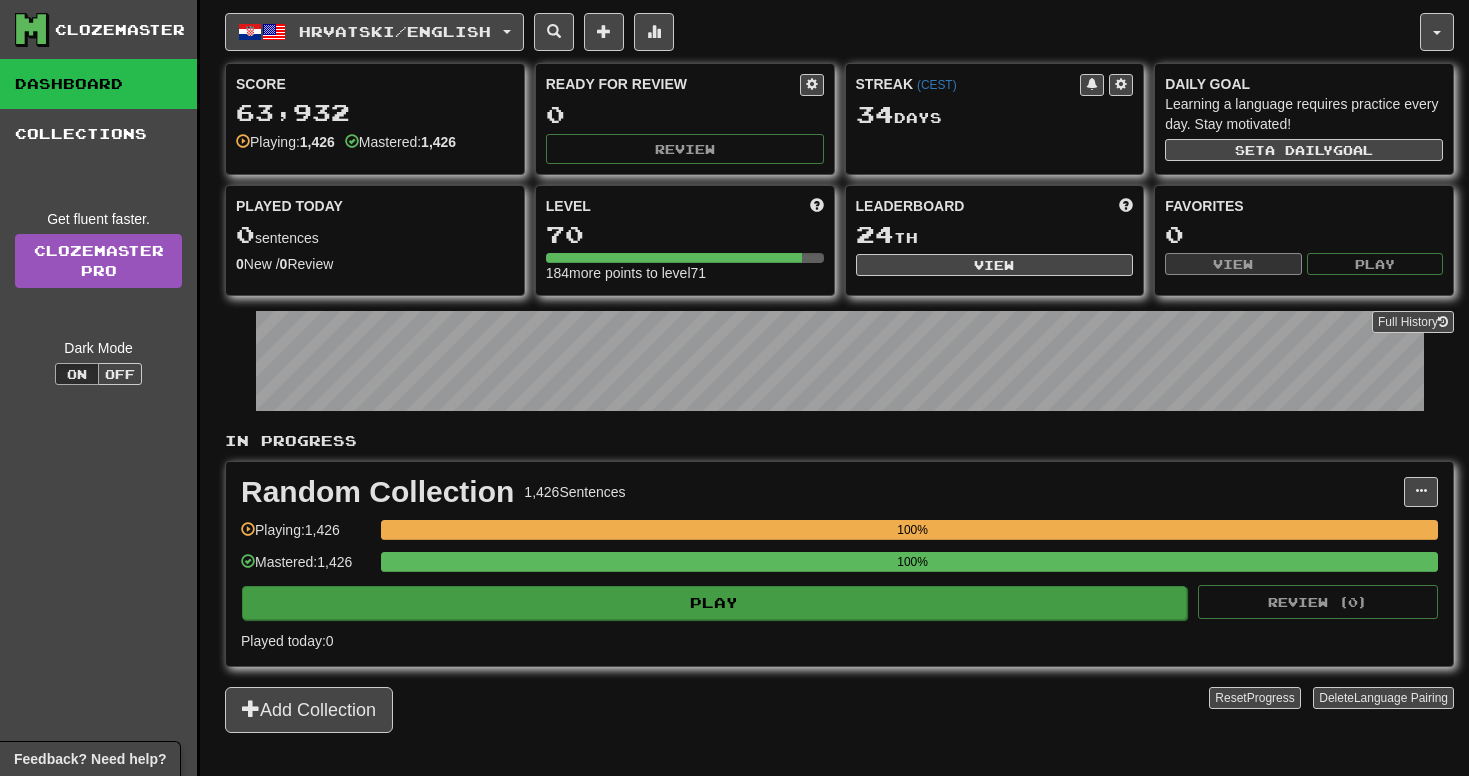click on "Play" at bounding box center [714, 603] 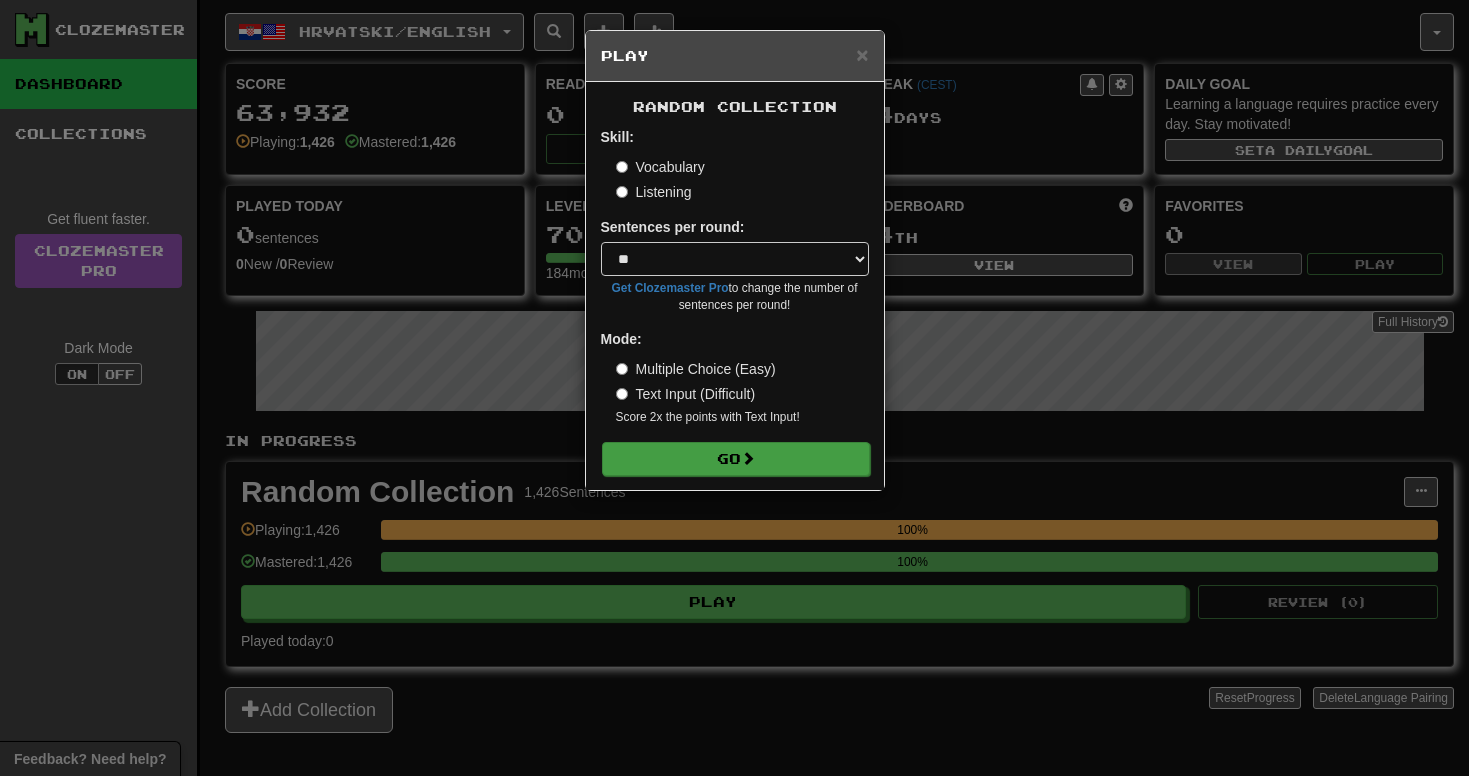 click on "Go" at bounding box center (736, 459) 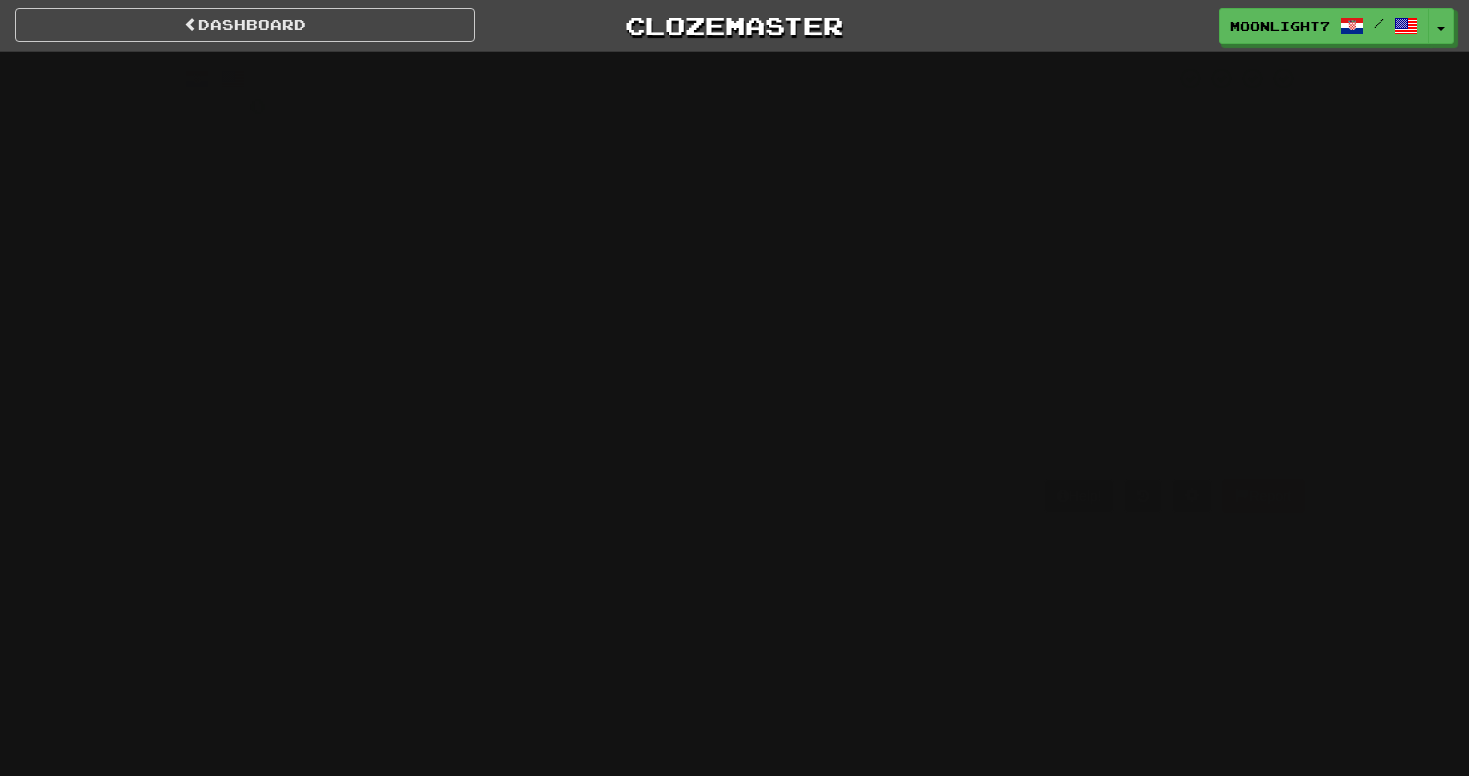 scroll, scrollTop: 0, scrollLeft: 0, axis: both 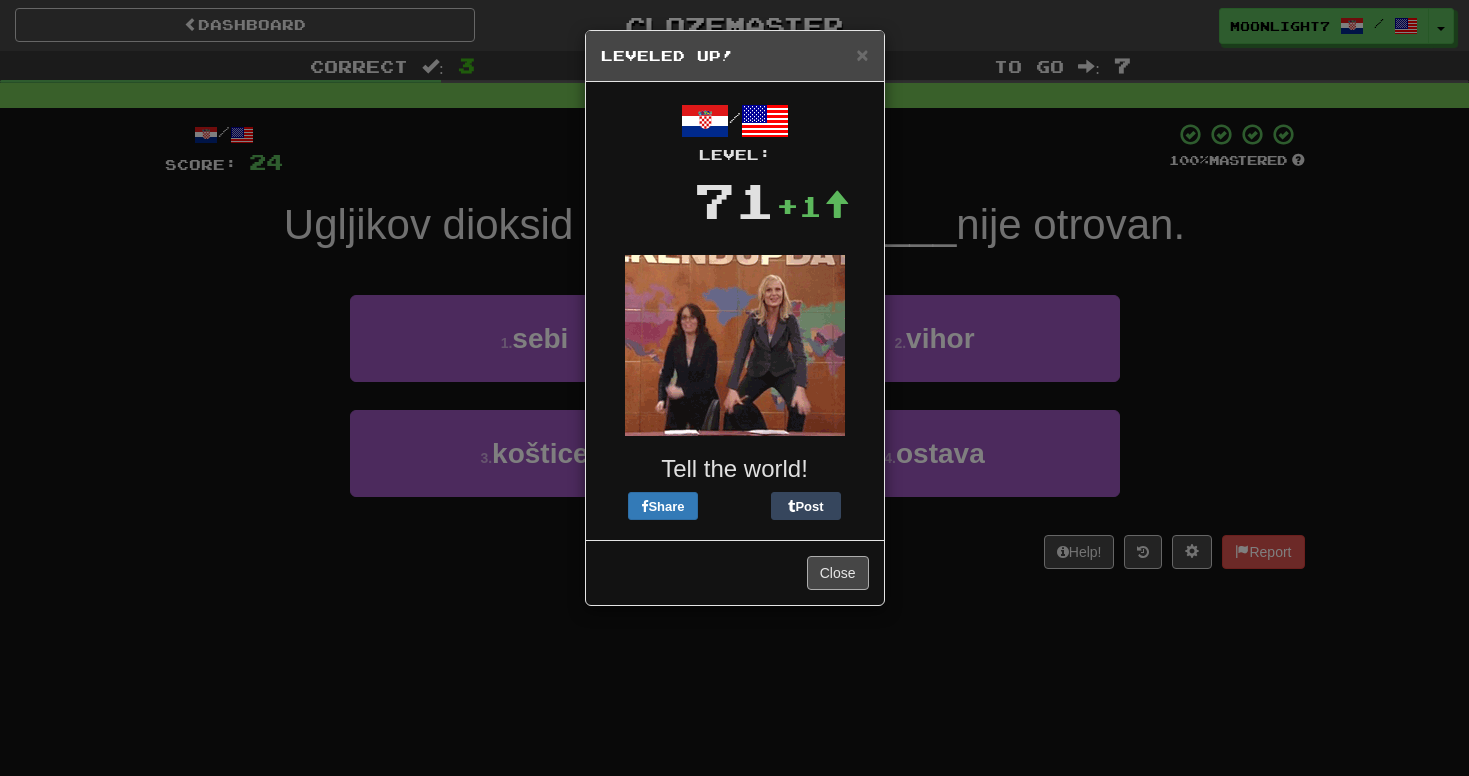 click on "Close" at bounding box center (838, 573) 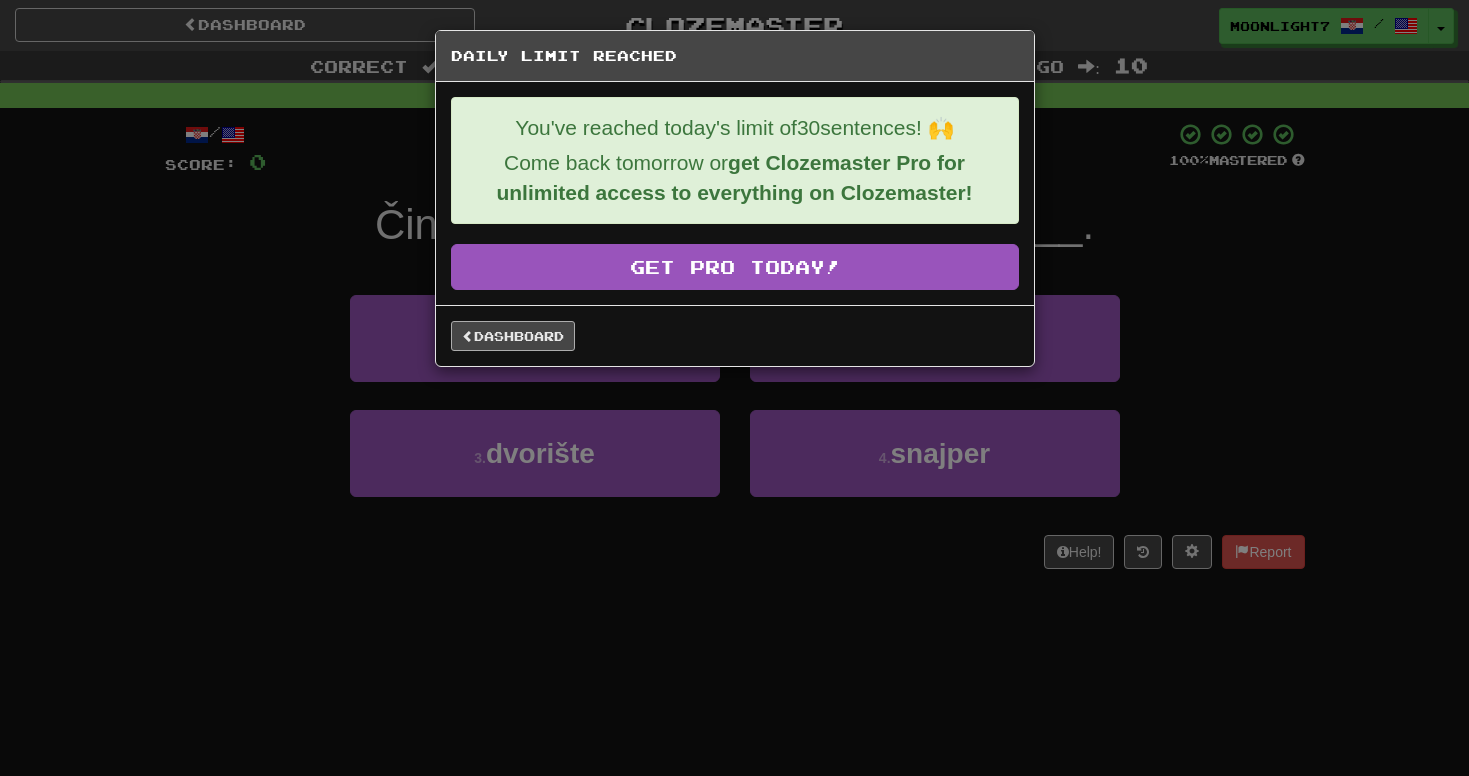 click on "Dashboard" at bounding box center [513, 336] 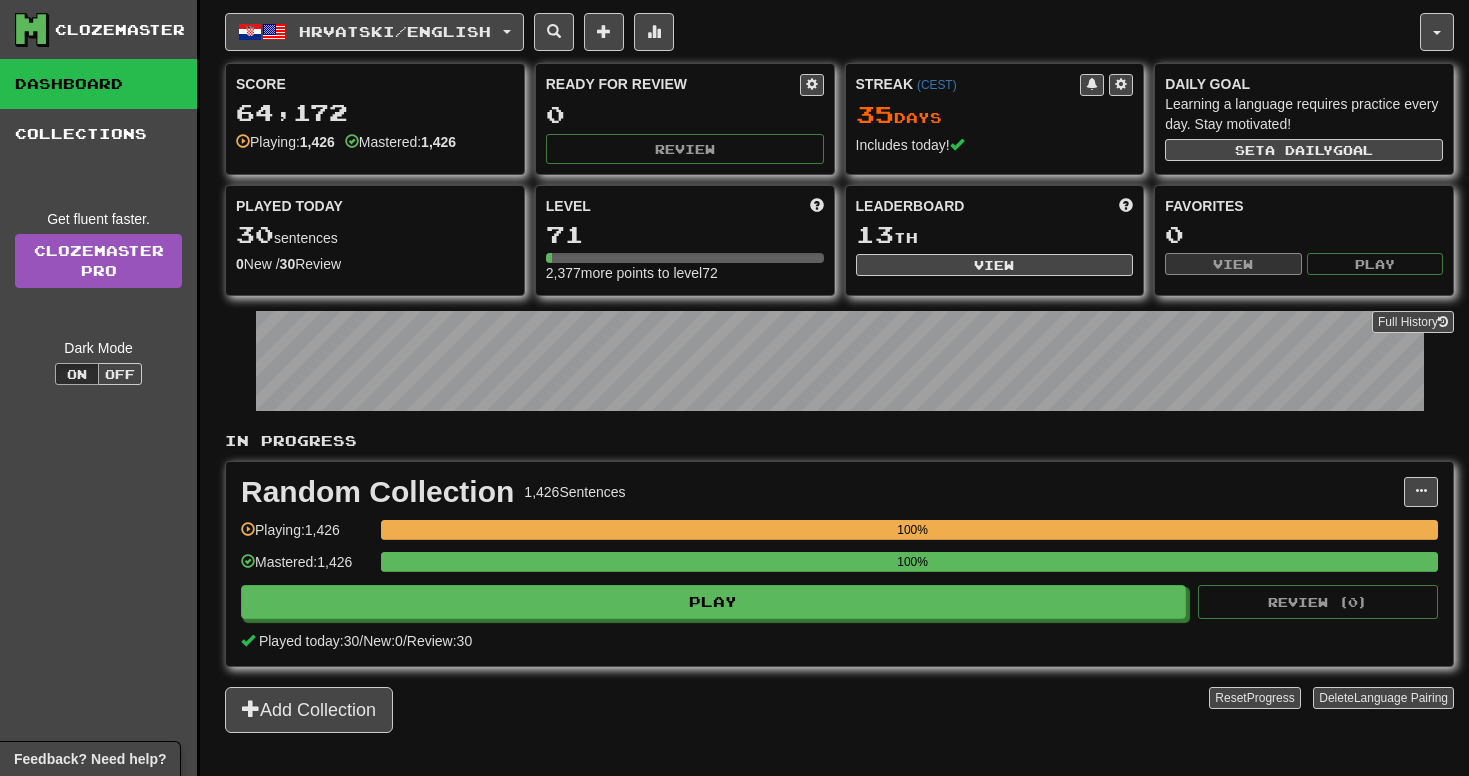 scroll, scrollTop: 0, scrollLeft: 0, axis: both 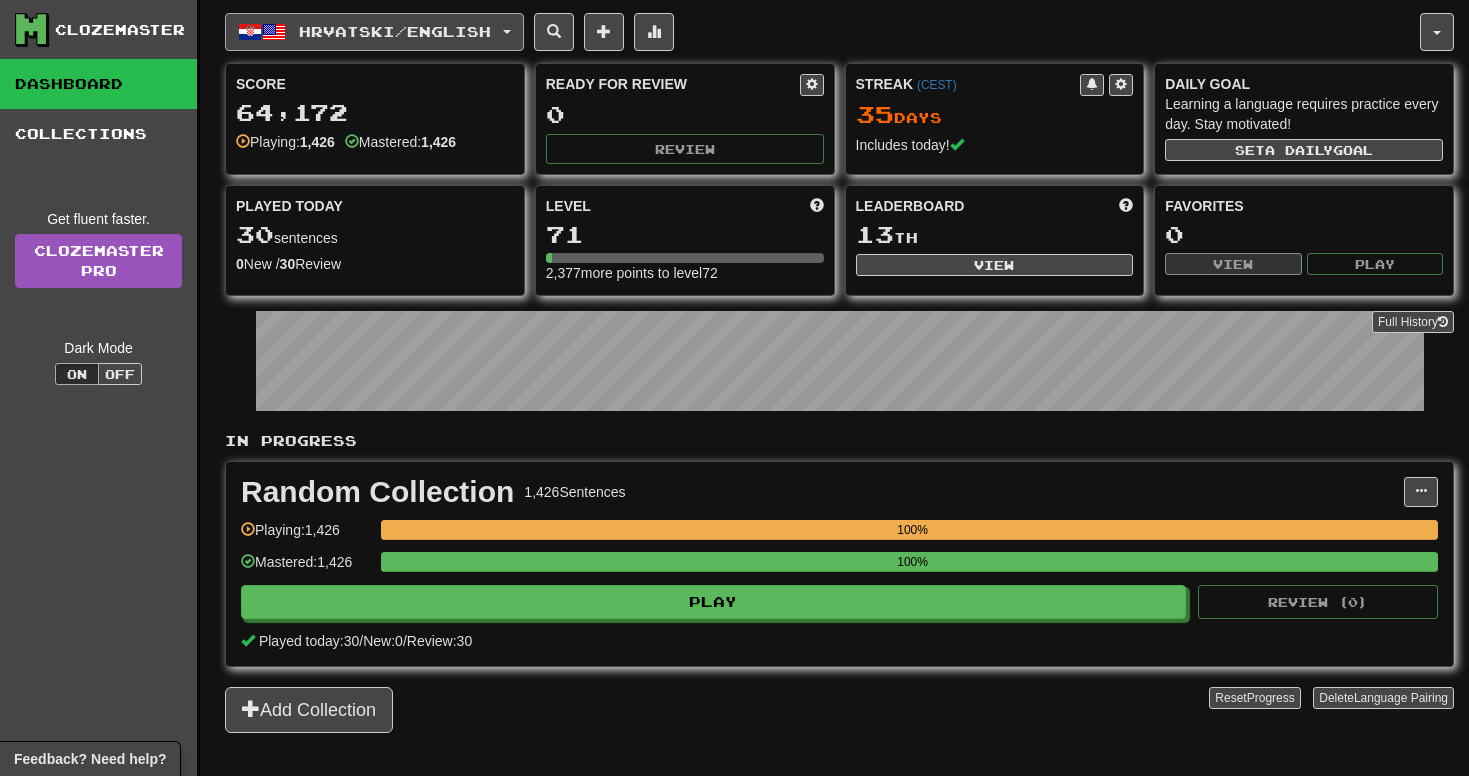 click on "Hrvatski  /  English" 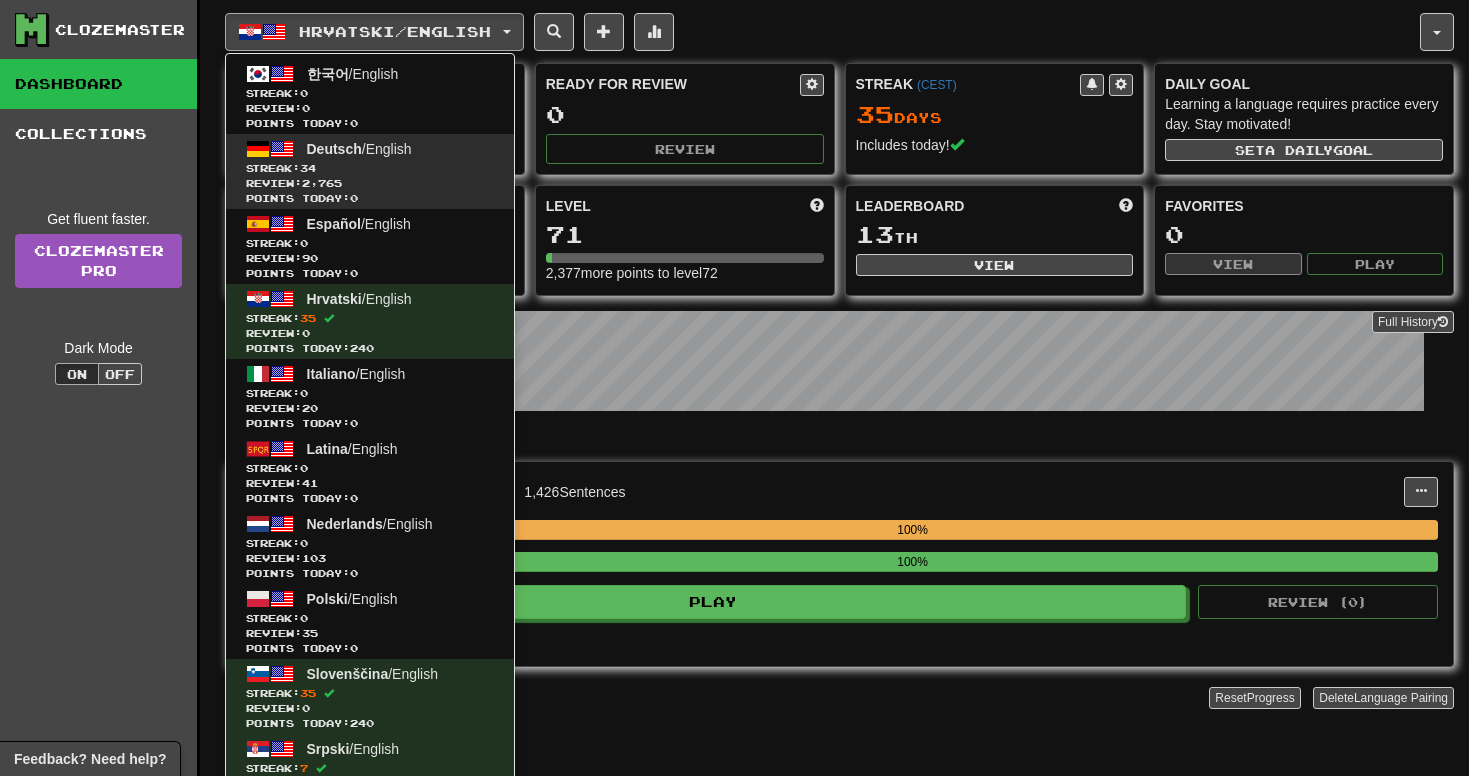 click on "Streak:  34" 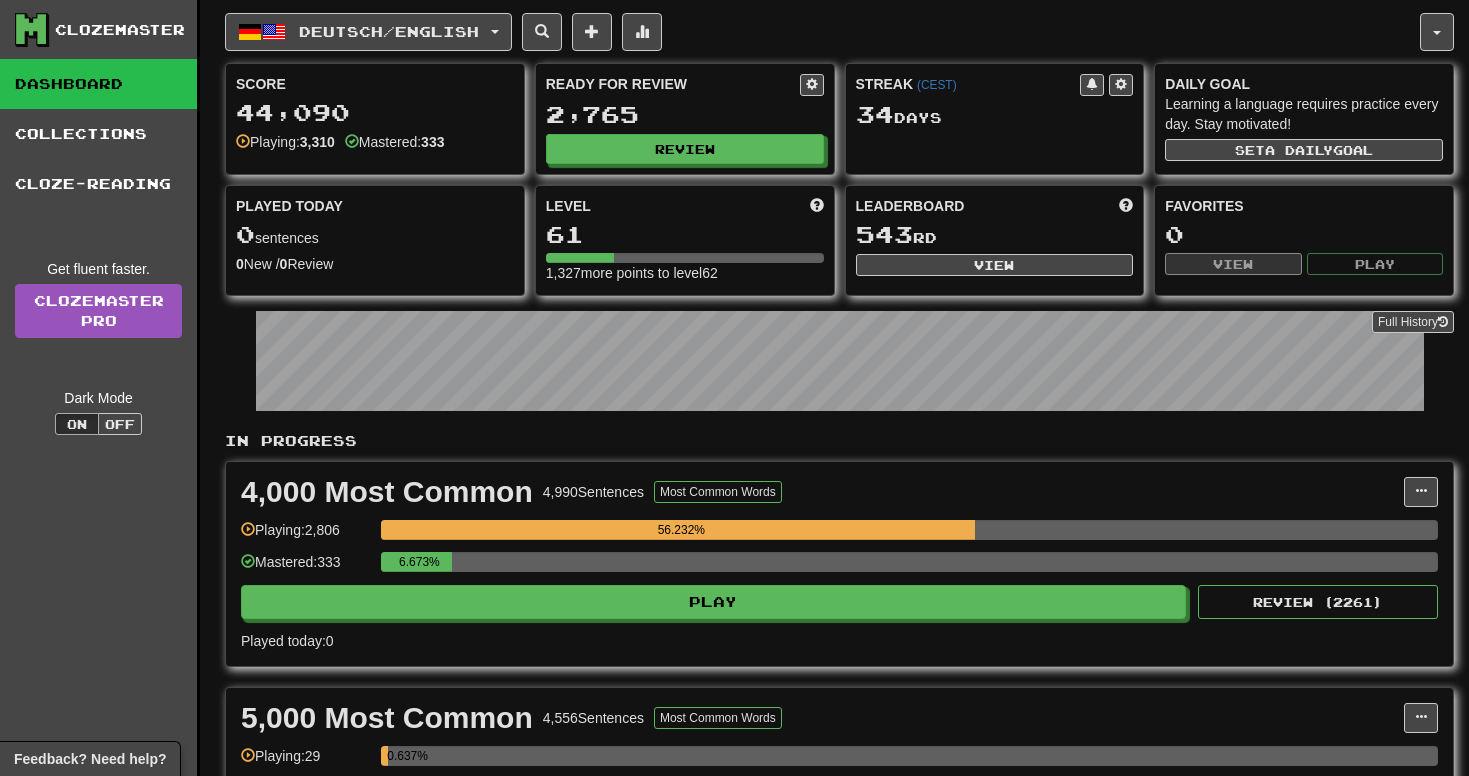scroll, scrollTop: 0, scrollLeft: 0, axis: both 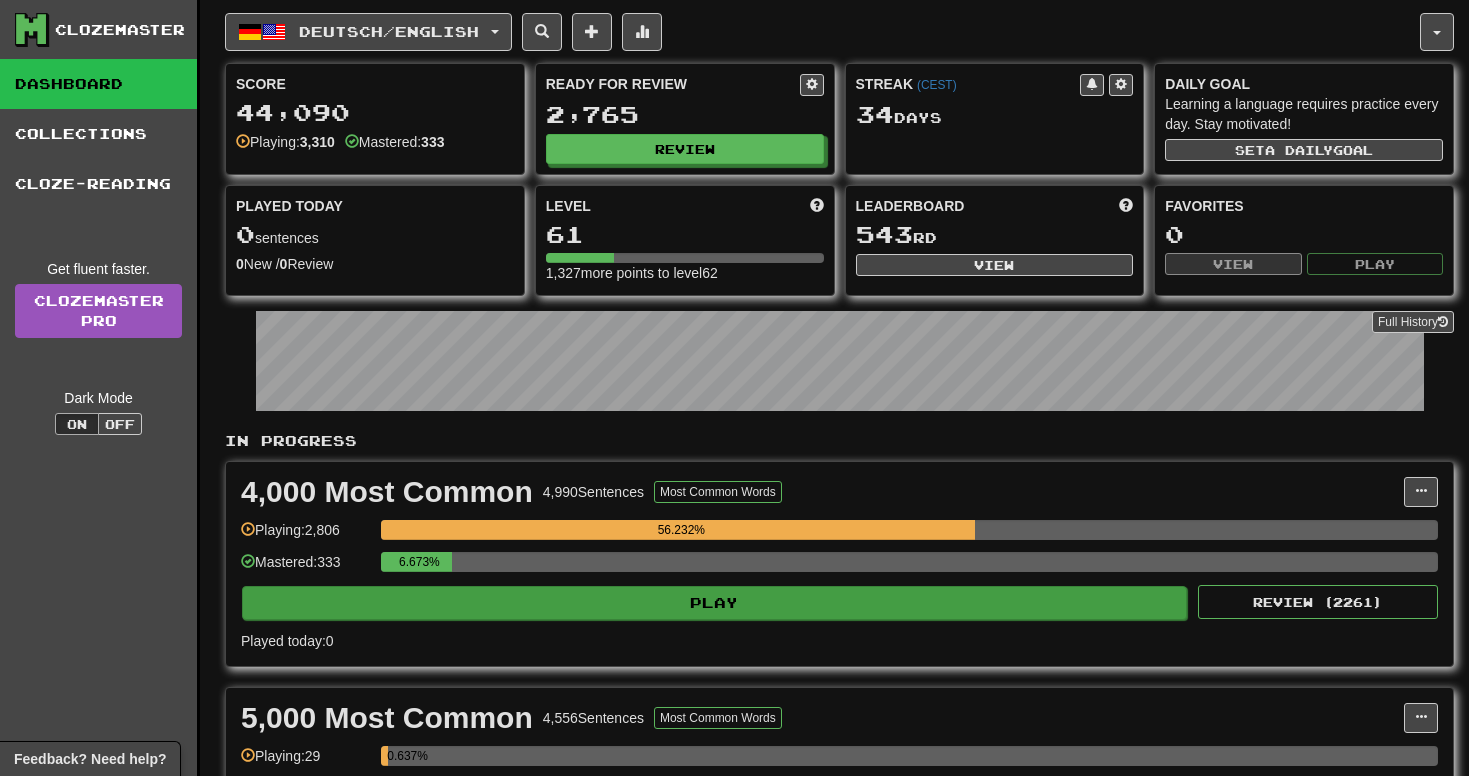 click on "Play" at bounding box center [714, 603] 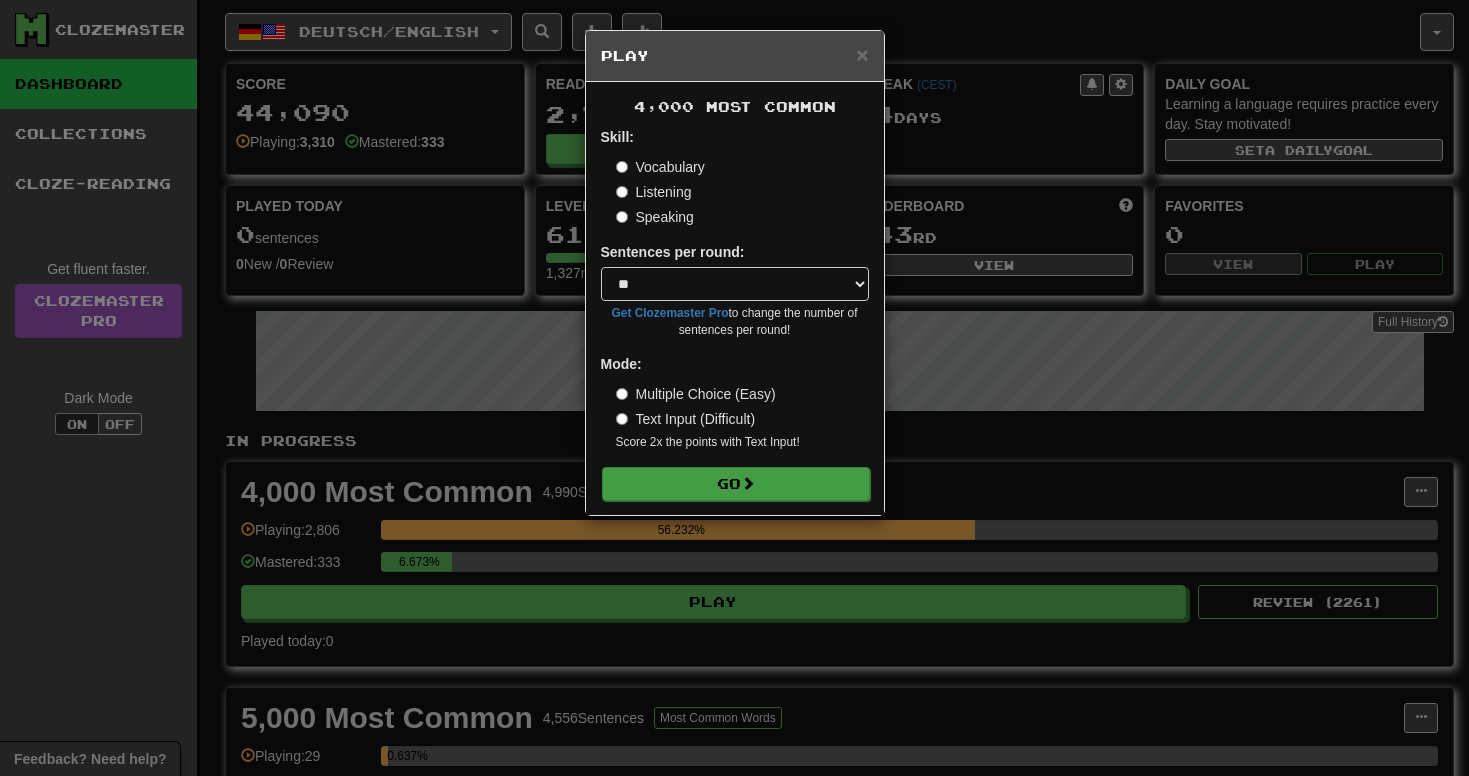 click on "Go" at bounding box center (736, 484) 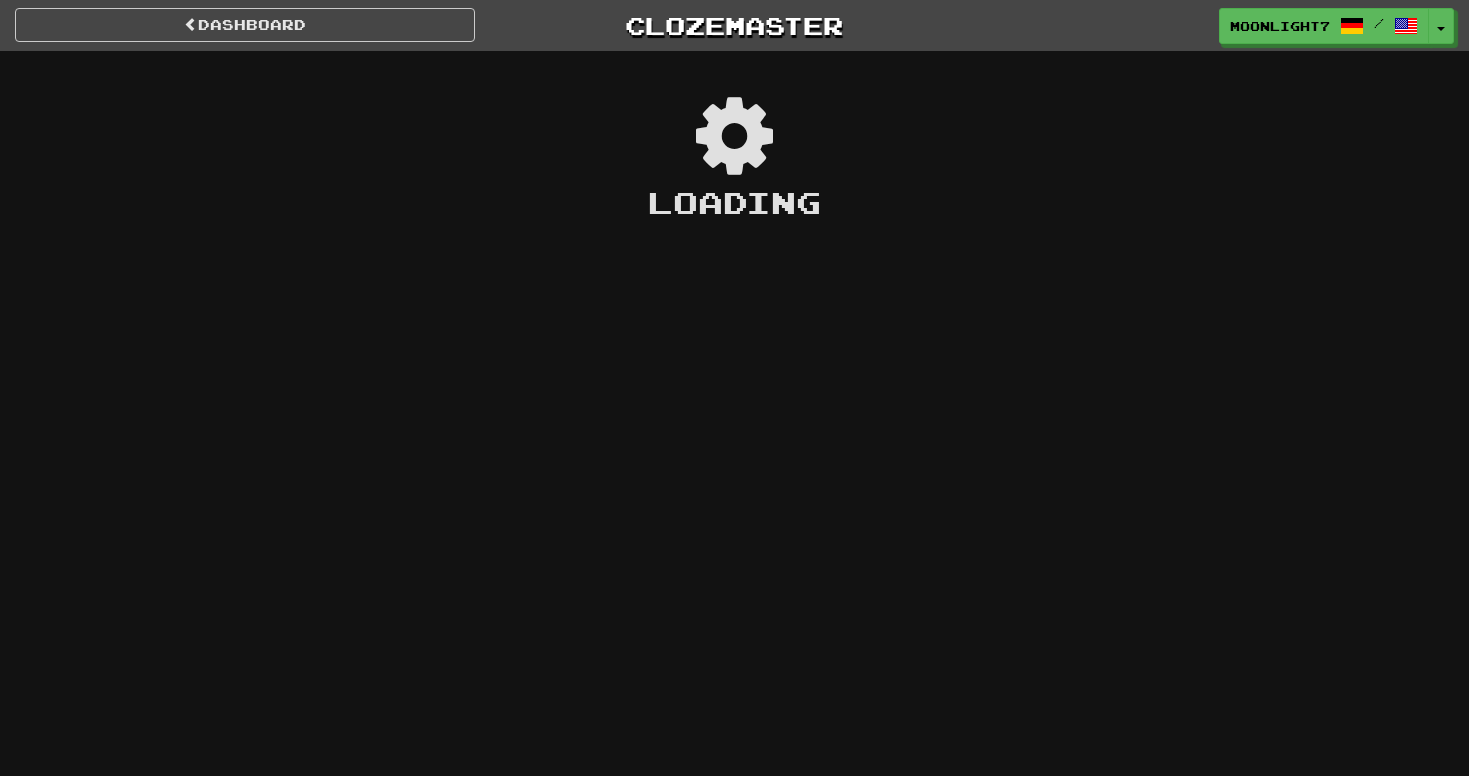 scroll, scrollTop: 0, scrollLeft: 0, axis: both 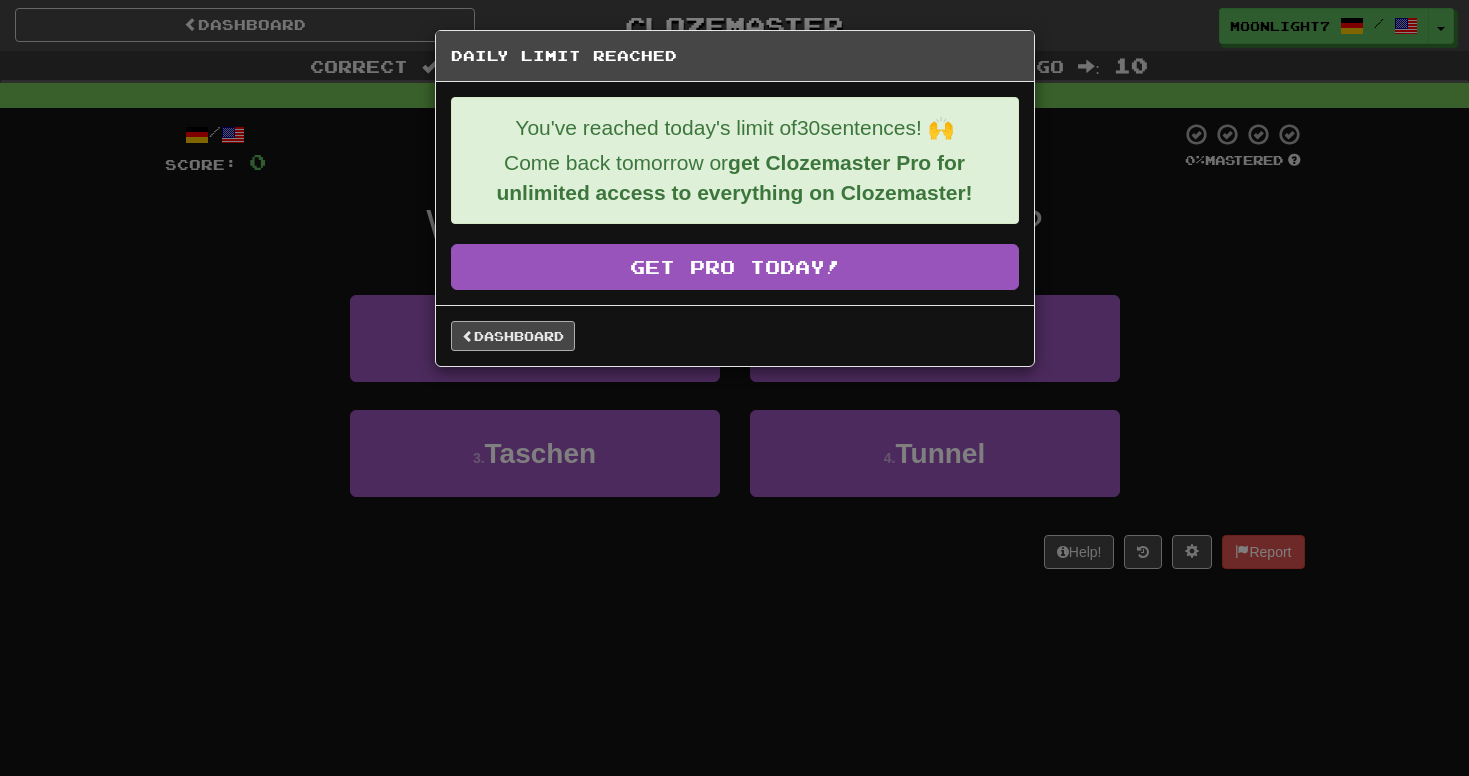 click on "Dashboard" at bounding box center [513, 336] 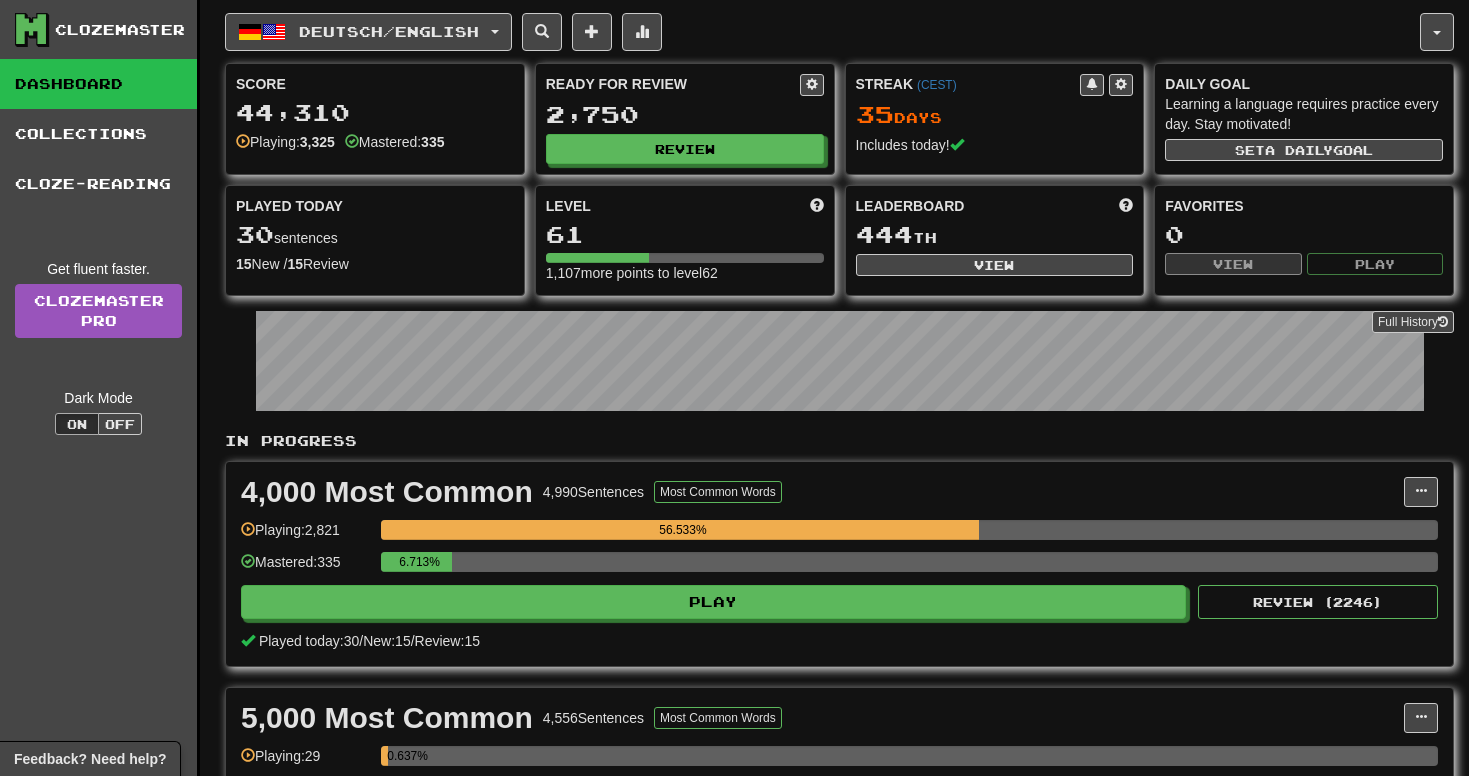 scroll, scrollTop: 0, scrollLeft: 0, axis: both 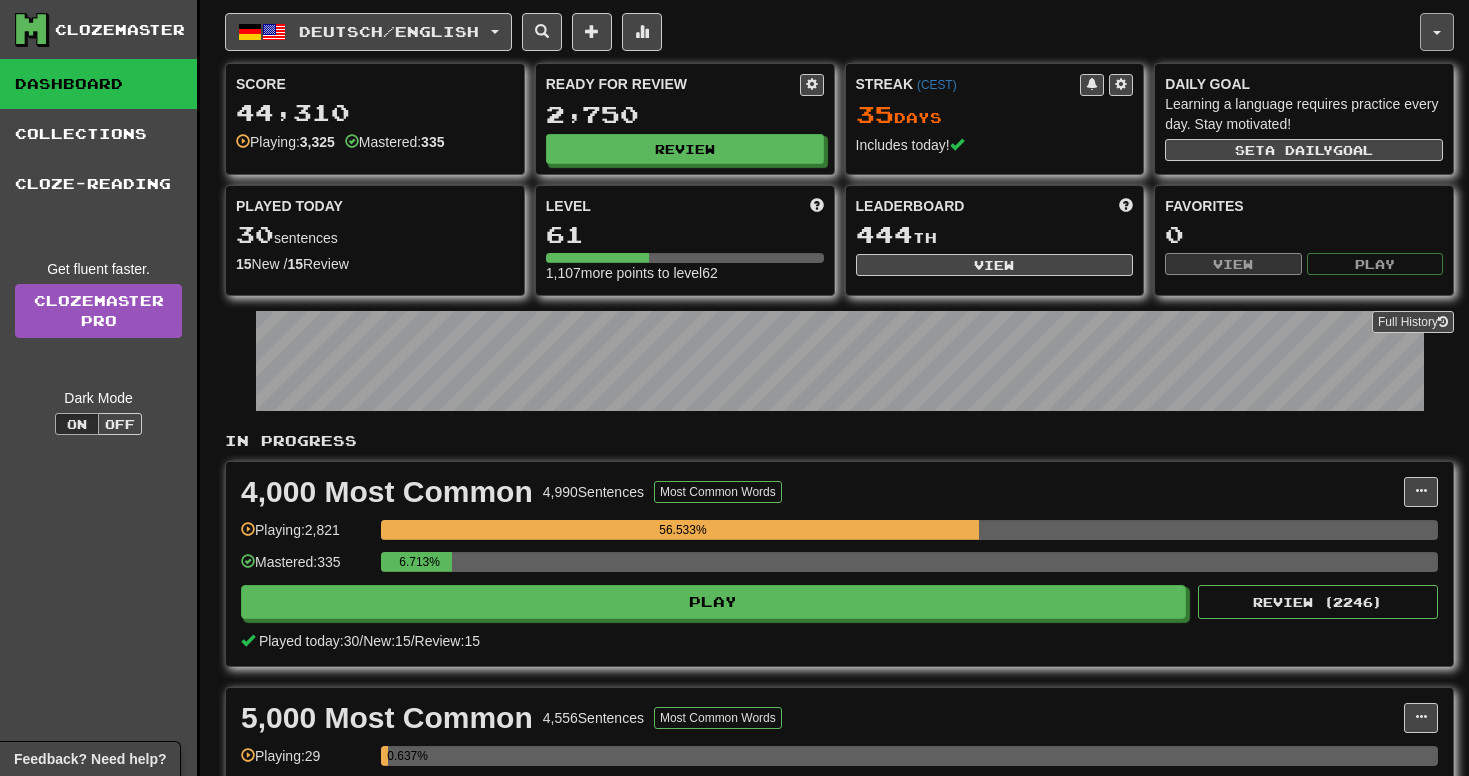 click at bounding box center [1437, 32] 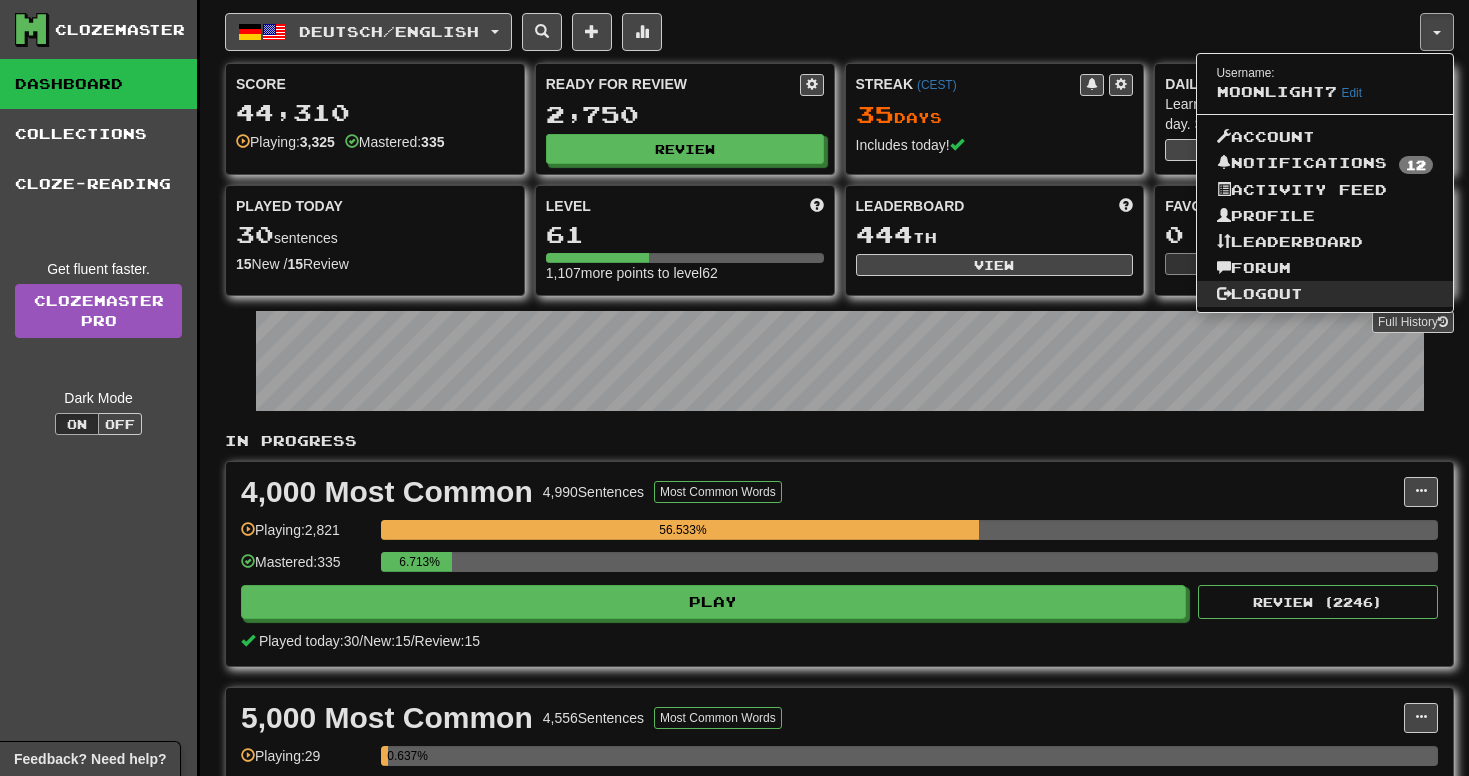 click on "Logout" at bounding box center [1325, 294] 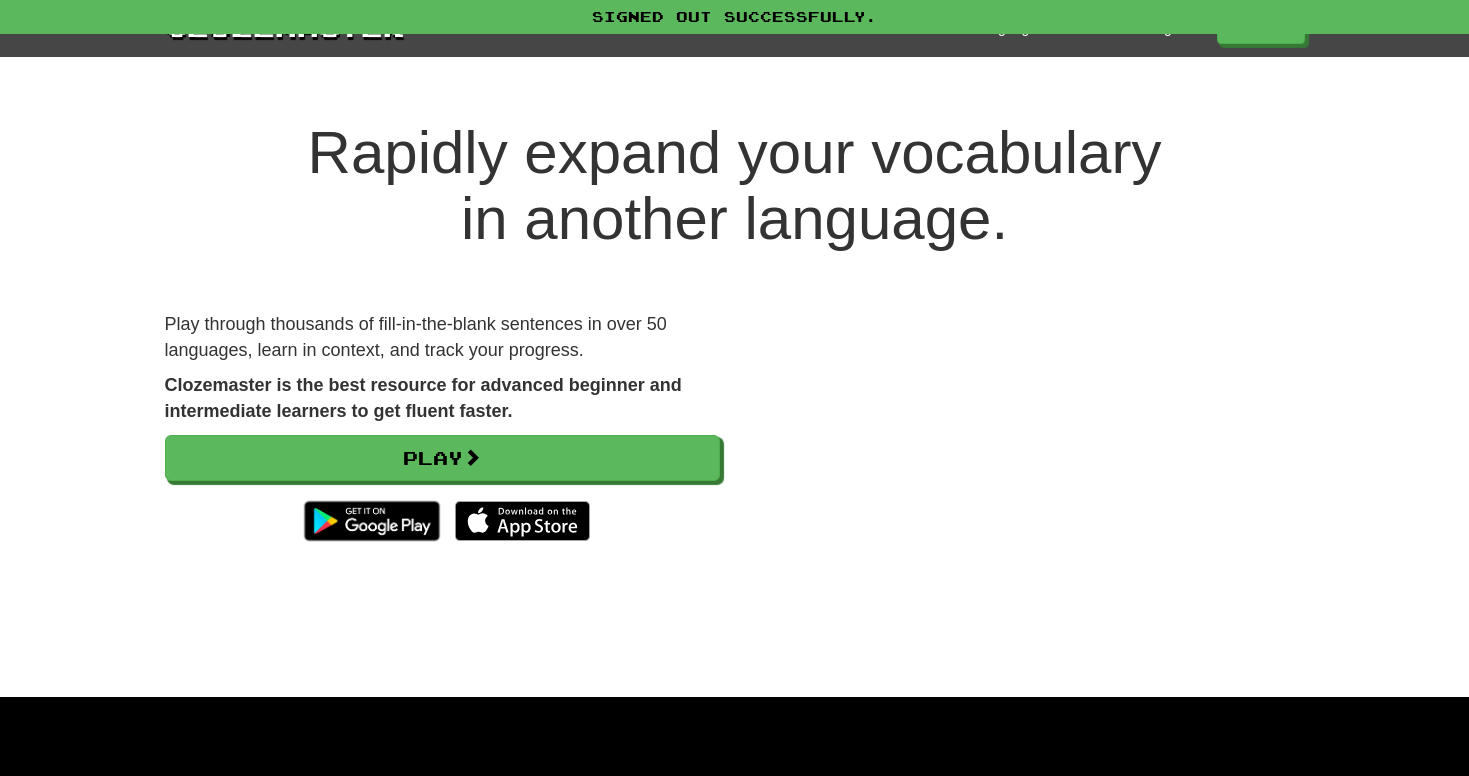 scroll, scrollTop: 0, scrollLeft: 0, axis: both 